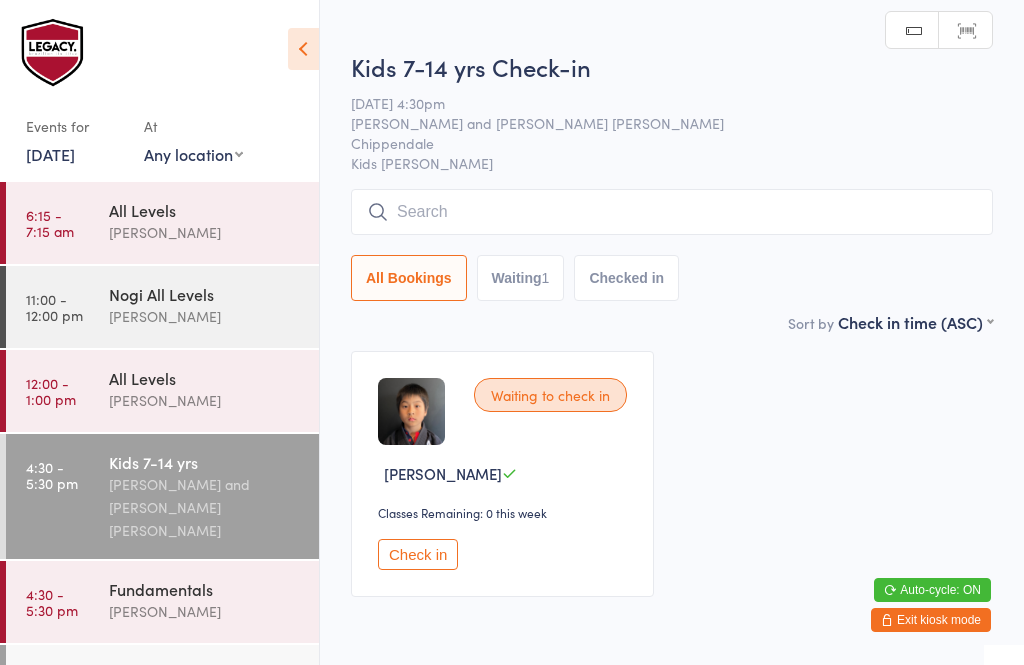 scroll, scrollTop: 82, scrollLeft: 0, axis: vertical 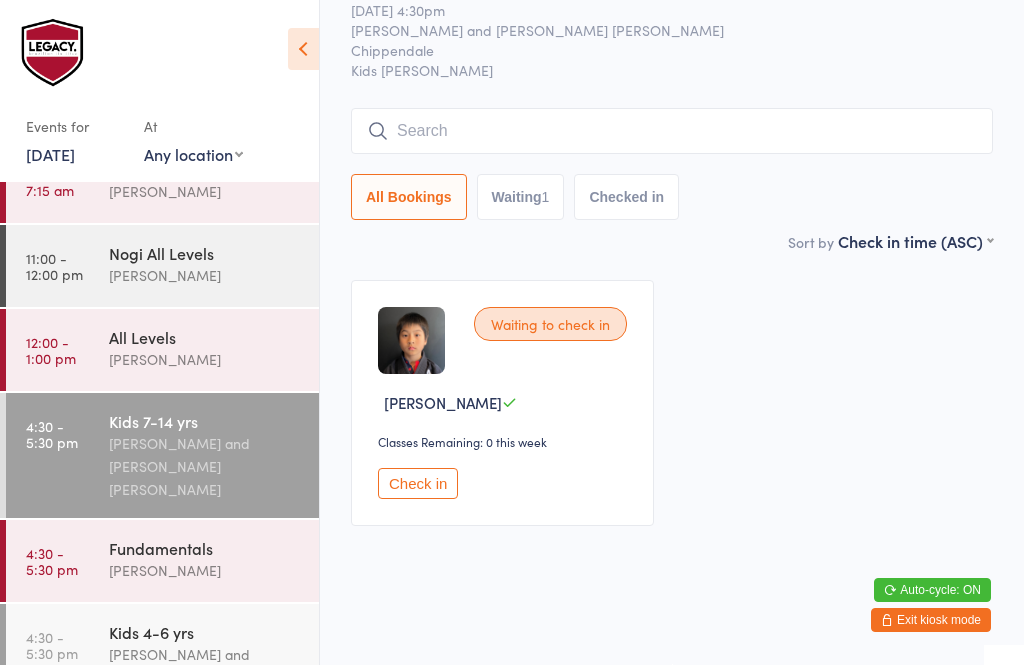 click on "Fundamentals [PERSON_NAME]" at bounding box center [214, 559] 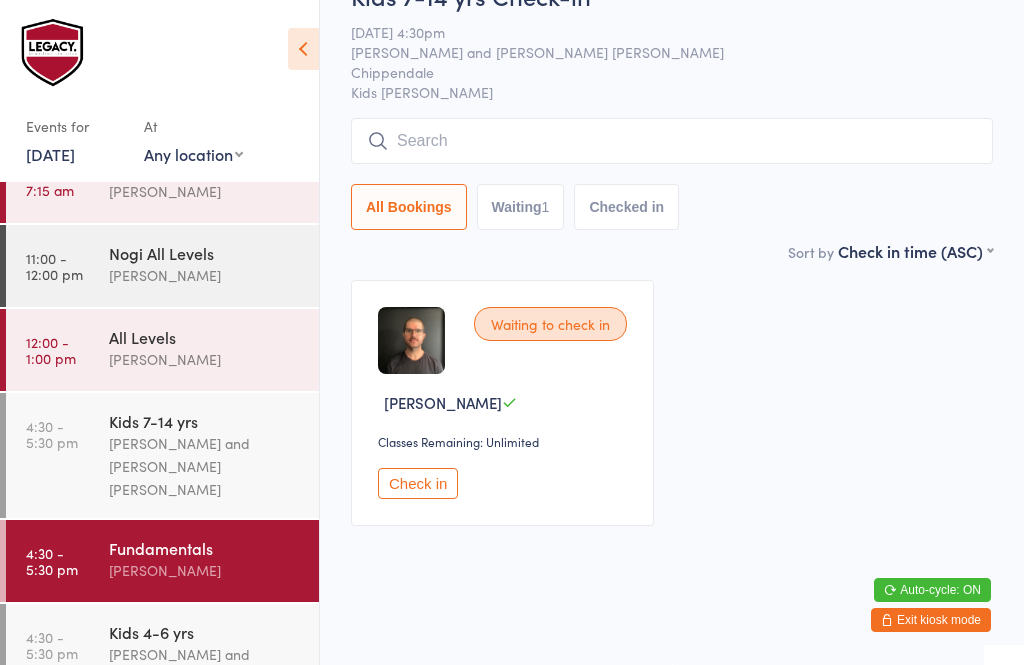 scroll, scrollTop: 0, scrollLeft: 0, axis: both 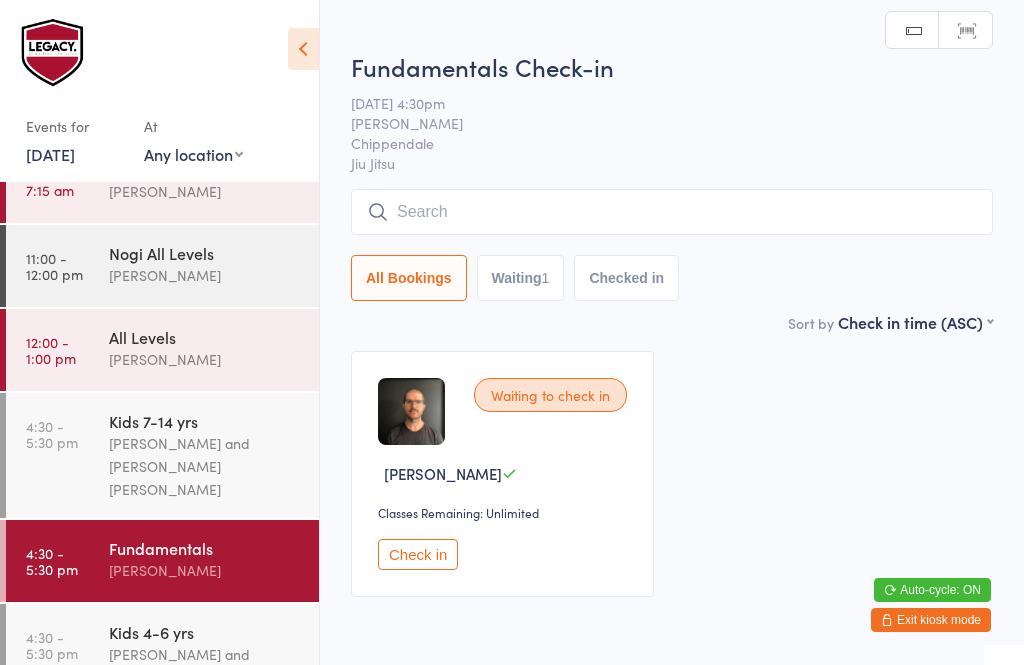 click at bounding box center [672, 212] 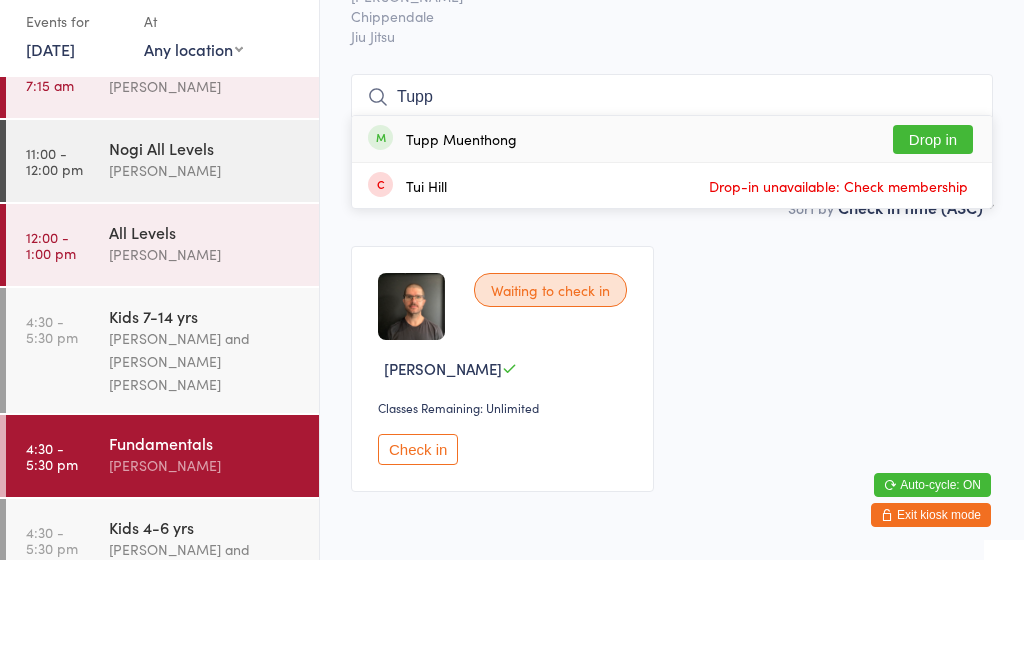 type on "Tupp" 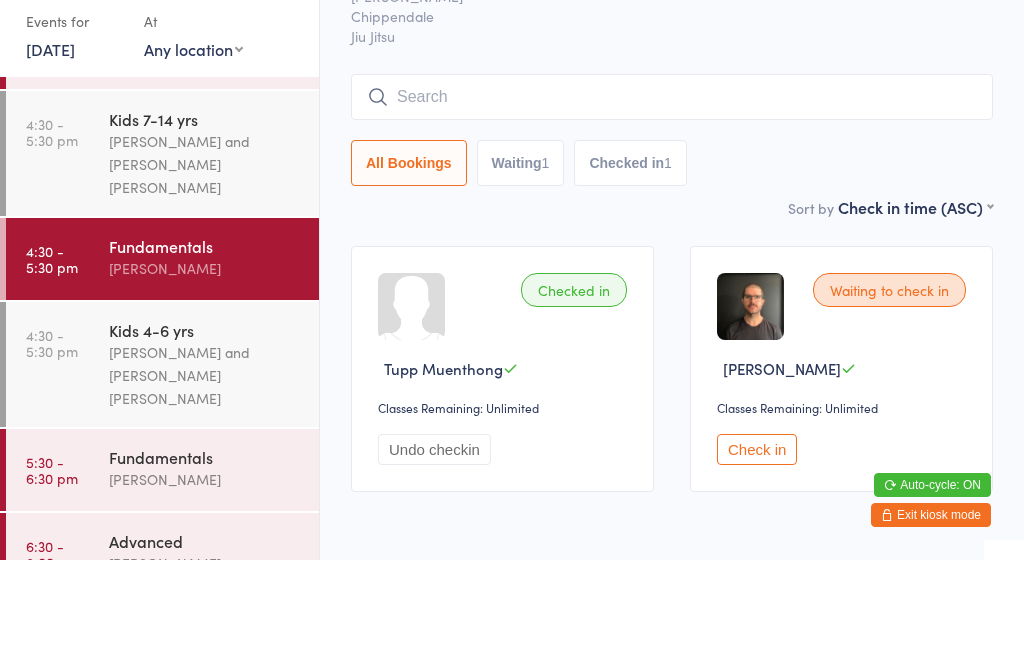 scroll, scrollTop: 233, scrollLeft: 0, axis: vertical 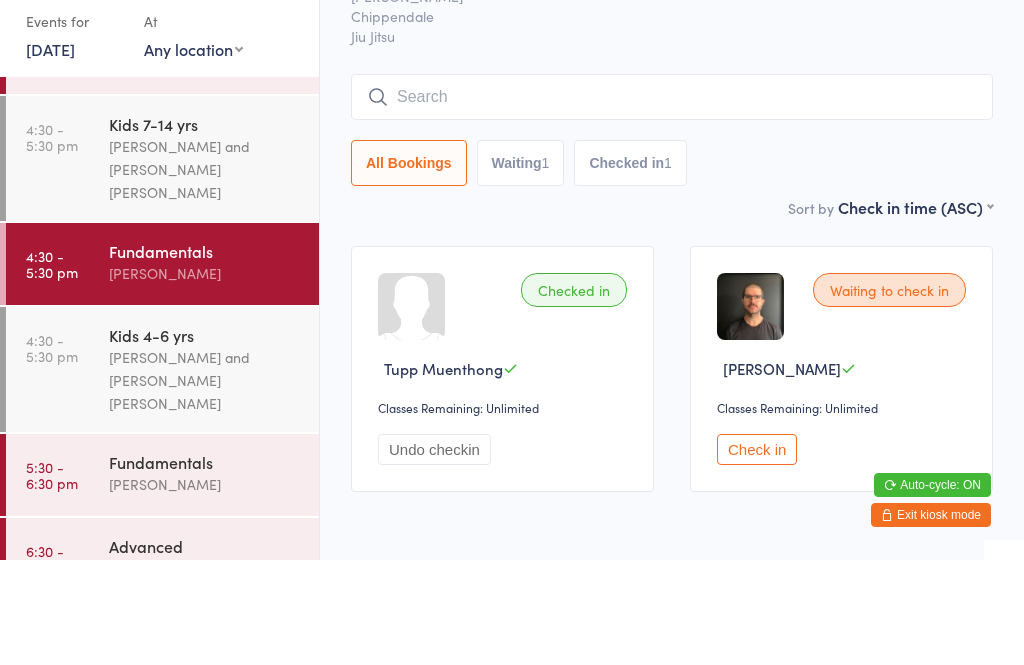 click at bounding box center [672, 202] 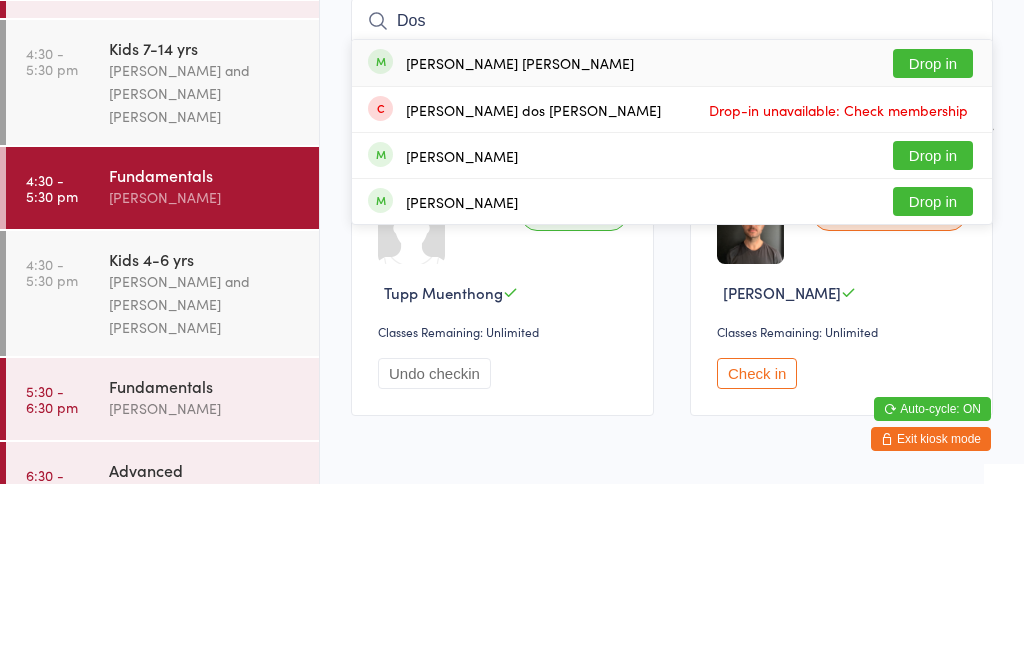 type on "Dos" 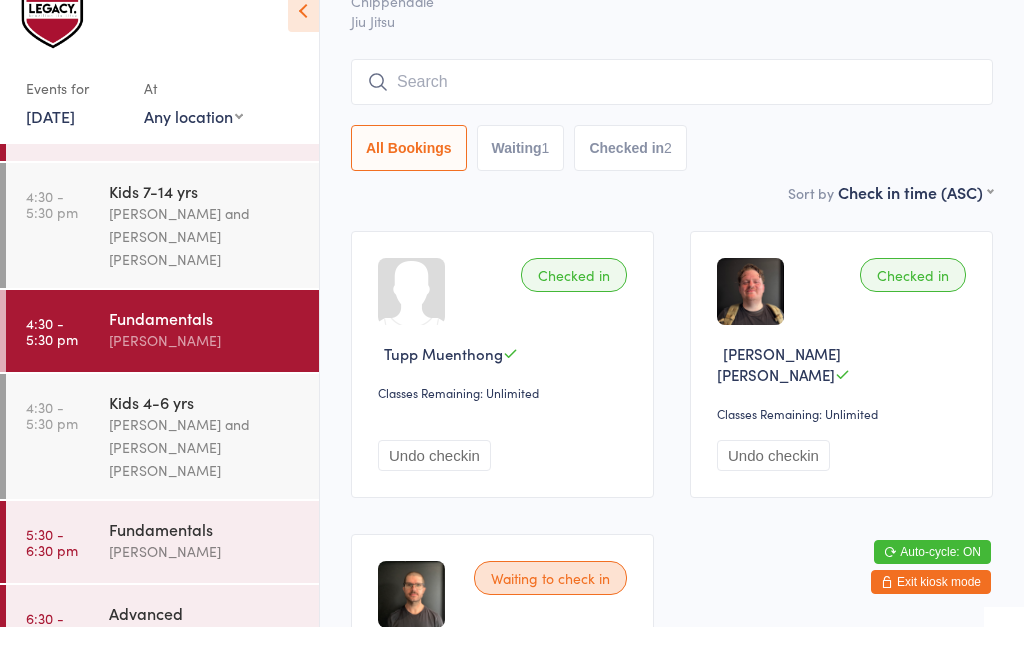 scroll, scrollTop: 145, scrollLeft: 0, axis: vertical 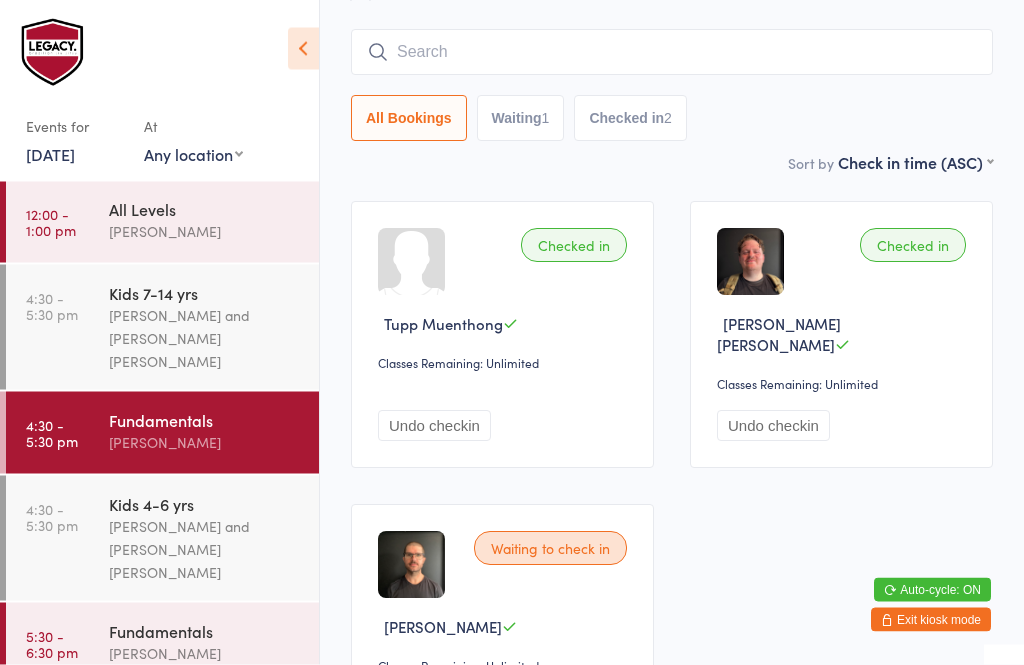 click on "6:30 - 8:00 pm" at bounding box center [52, 728] 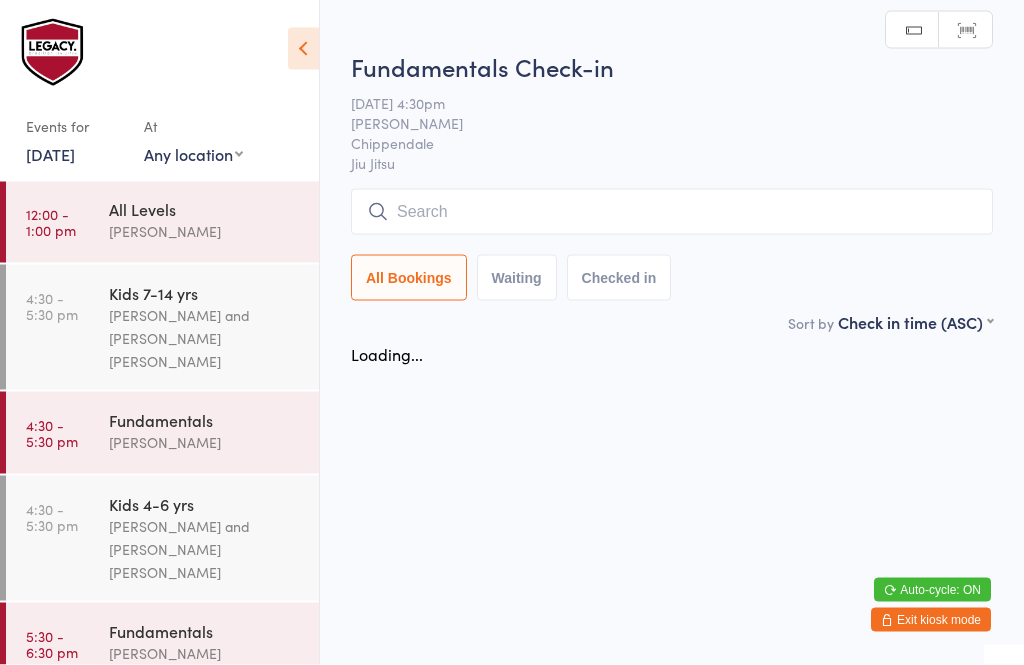 scroll, scrollTop: 0, scrollLeft: 0, axis: both 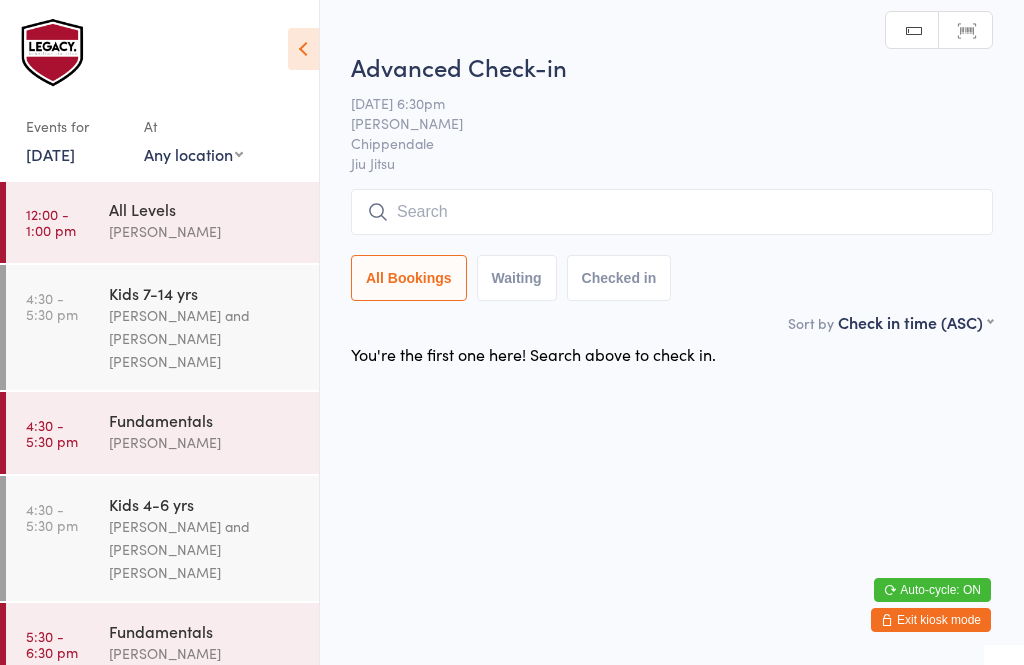 click at bounding box center (672, 212) 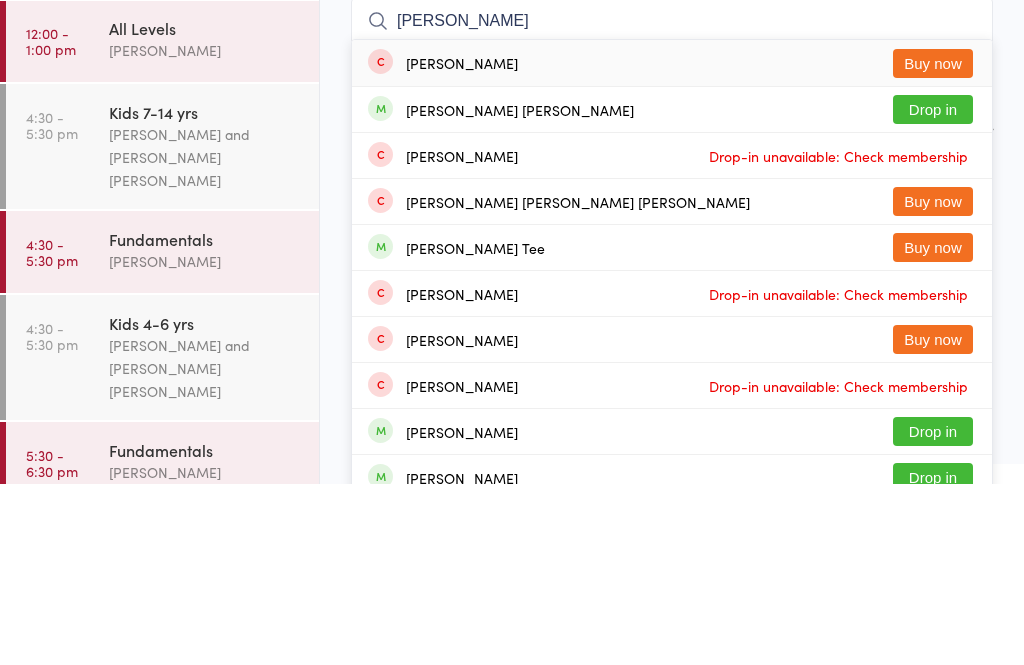 type on "[PERSON_NAME]" 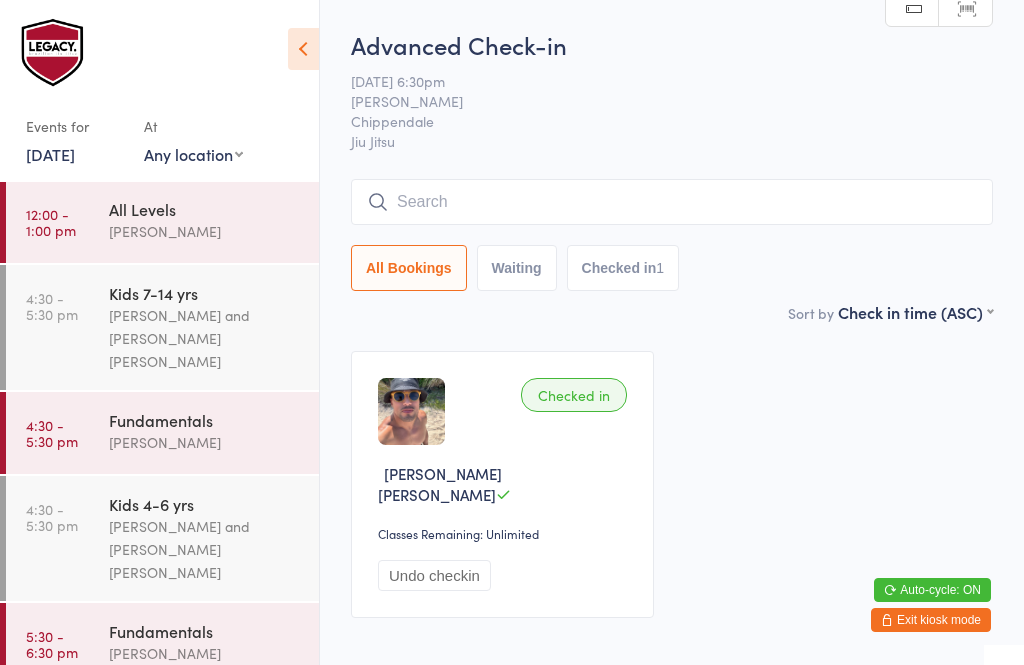 click on "[PERSON_NAME]" at bounding box center (205, 442) 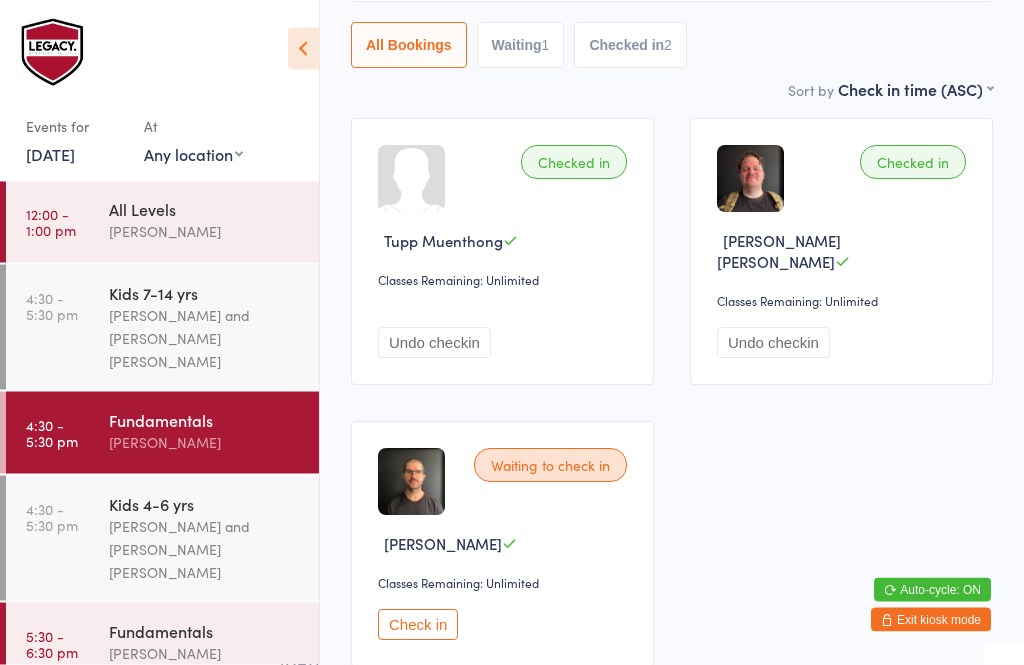 scroll, scrollTop: 233, scrollLeft: 0, axis: vertical 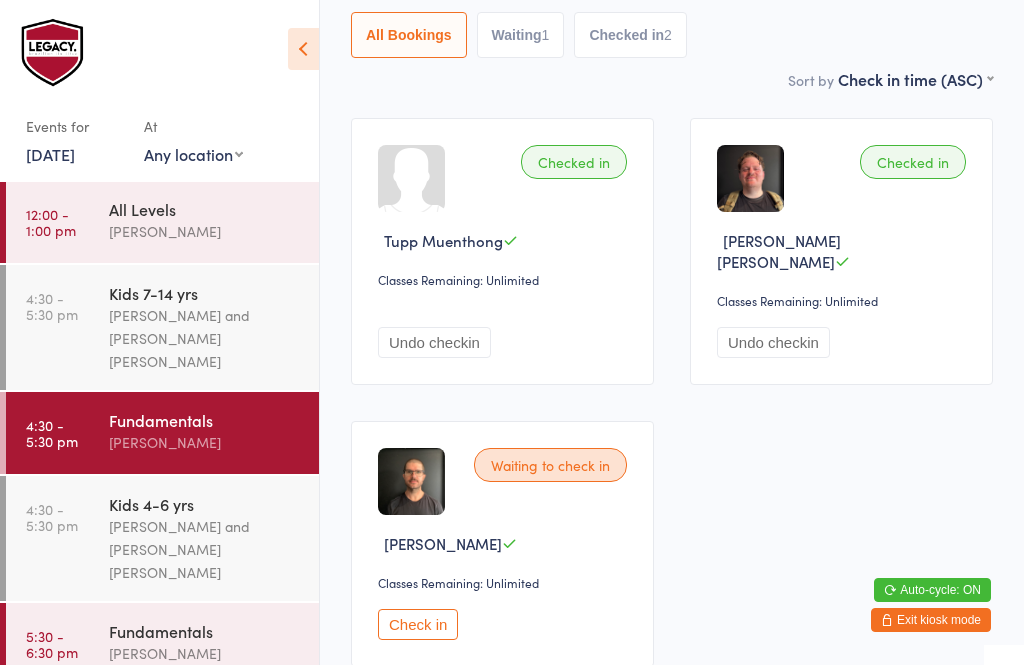 click on "Check in" at bounding box center (418, 624) 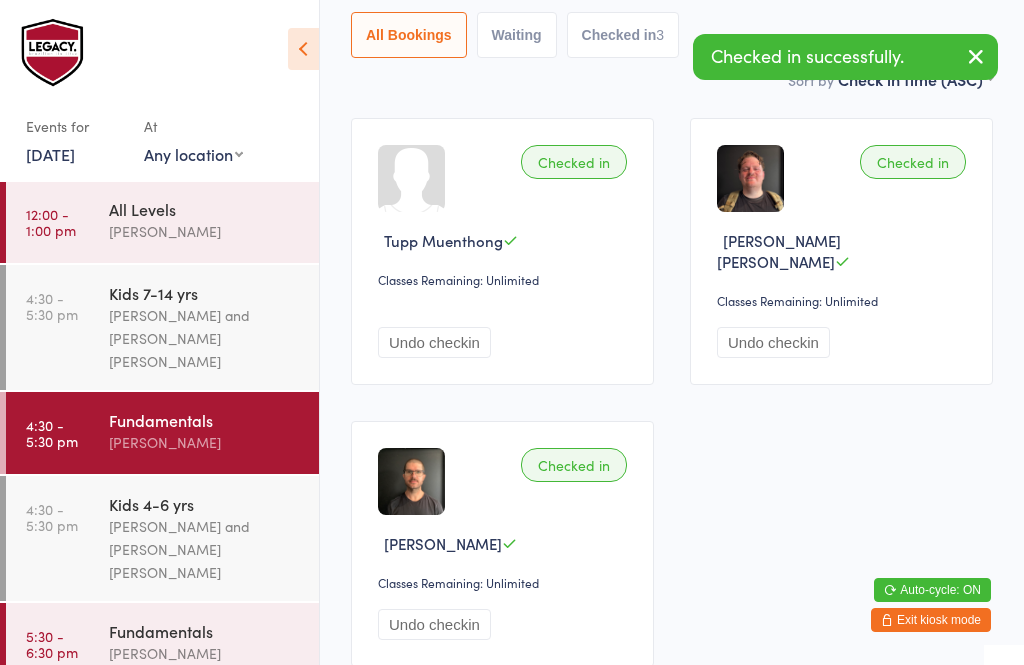 click on "[PERSON_NAME]" at bounding box center [205, 653] 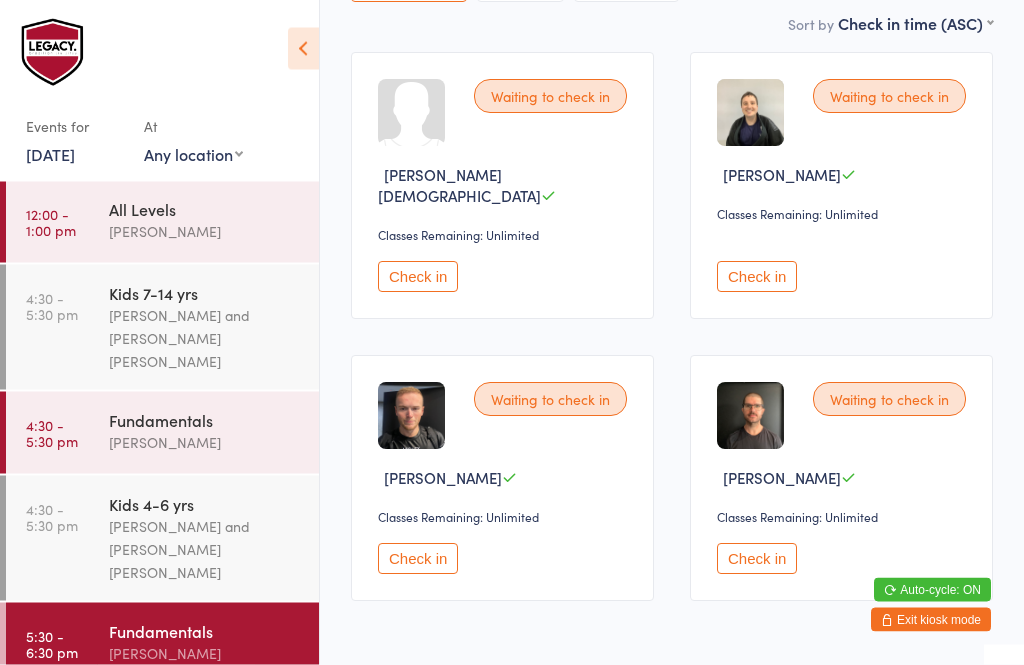 click on "Check in" at bounding box center (757, 559) 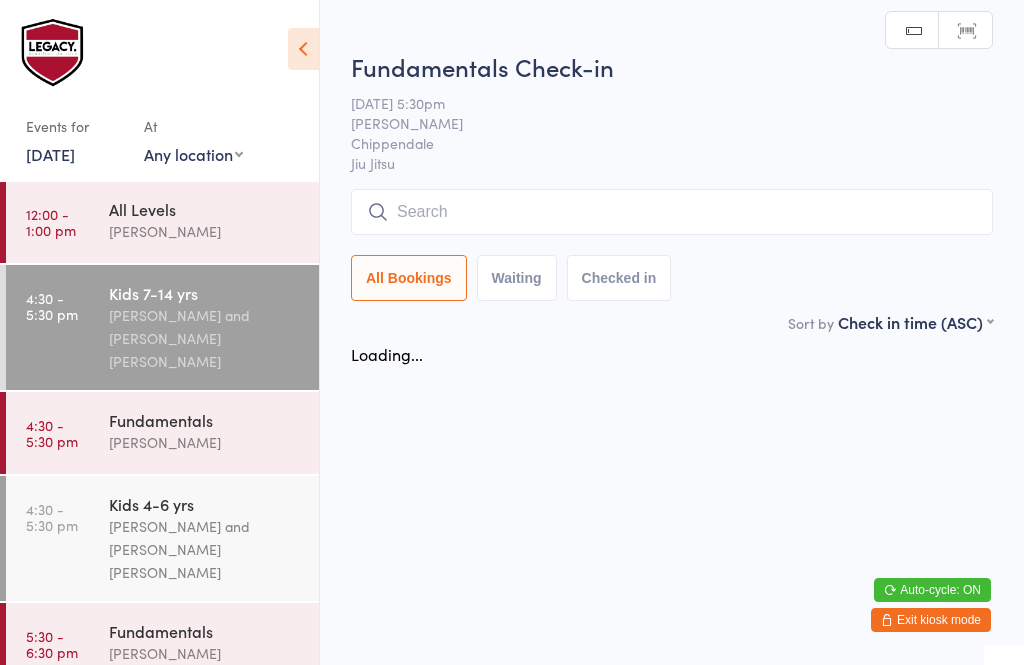 scroll, scrollTop: 0, scrollLeft: 0, axis: both 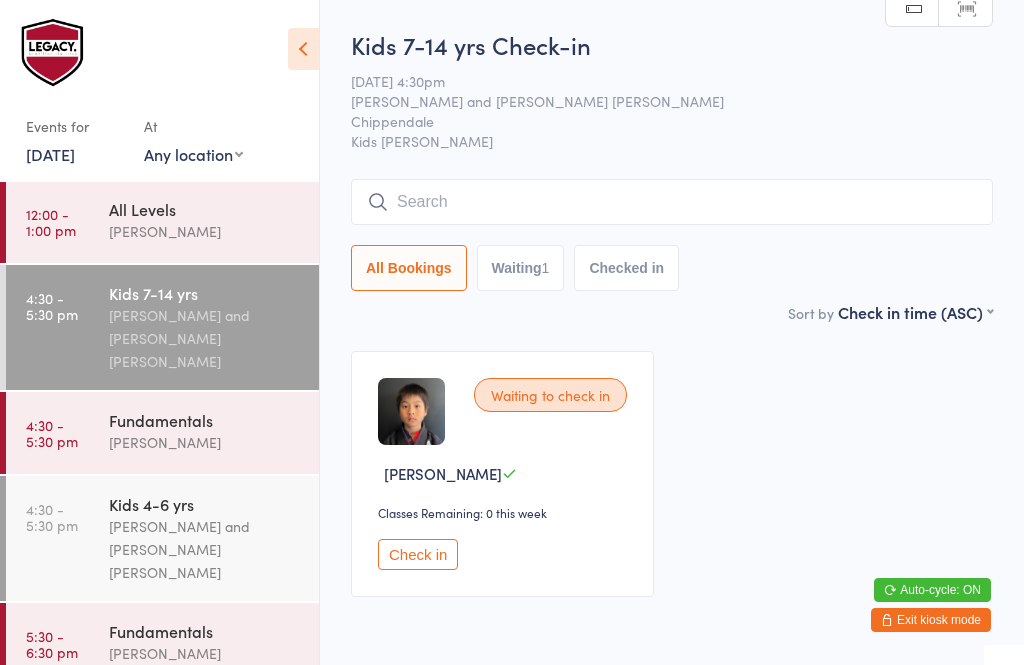 click on "4:30 - 5:30 pm Fundamentals [PERSON_NAME]" at bounding box center [162, 433] 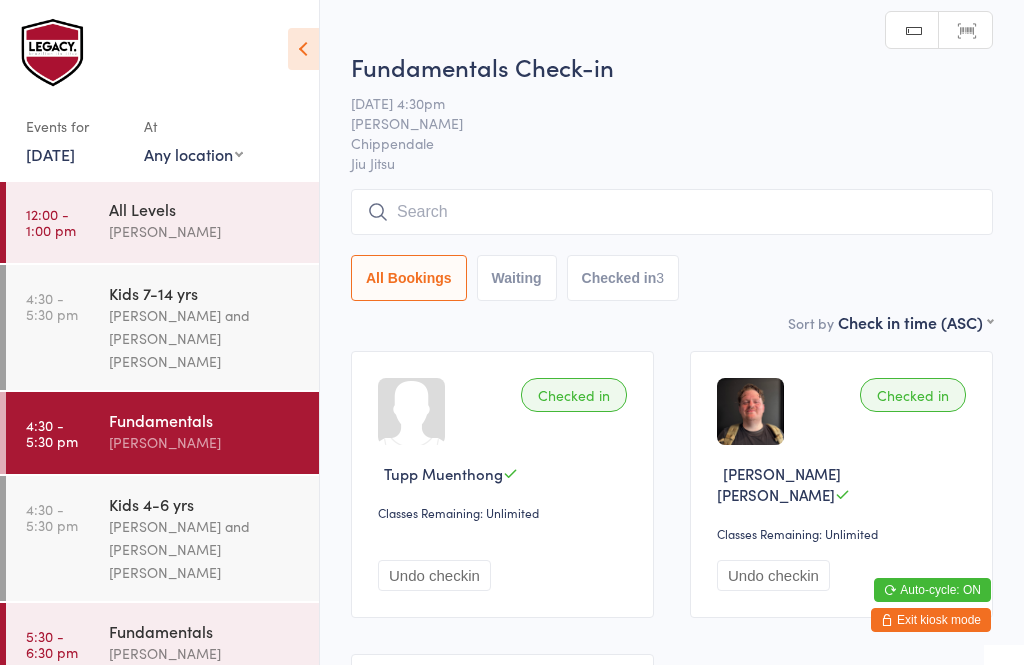 click on "All Bookings" at bounding box center (409, 278) 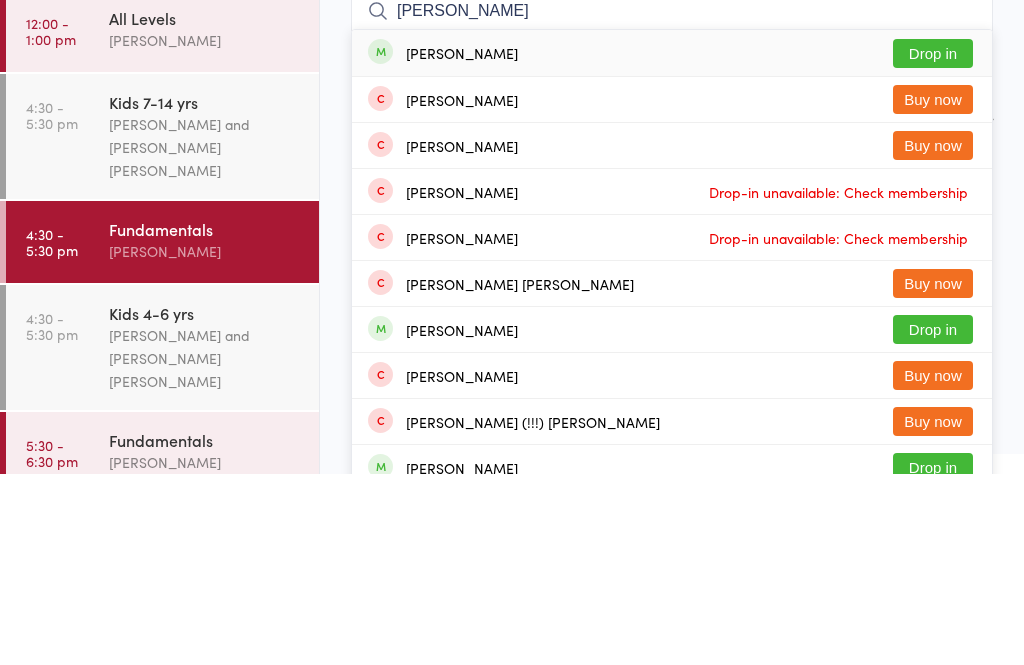 type on "[PERSON_NAME]" 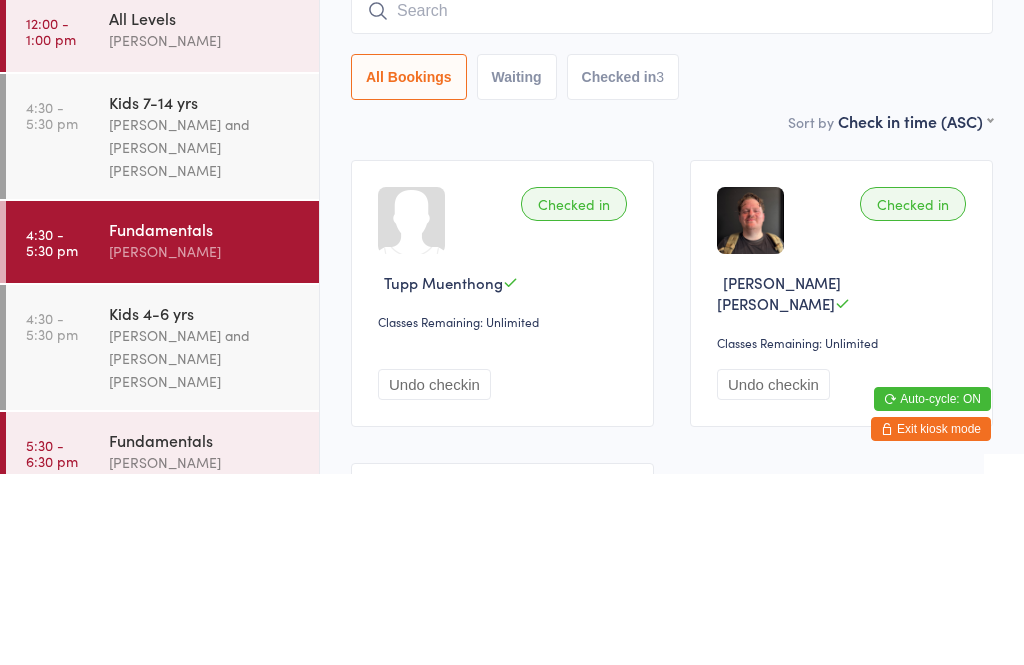 scroll, scrollTop: 191, scrollLeft: 0, axis: vertical 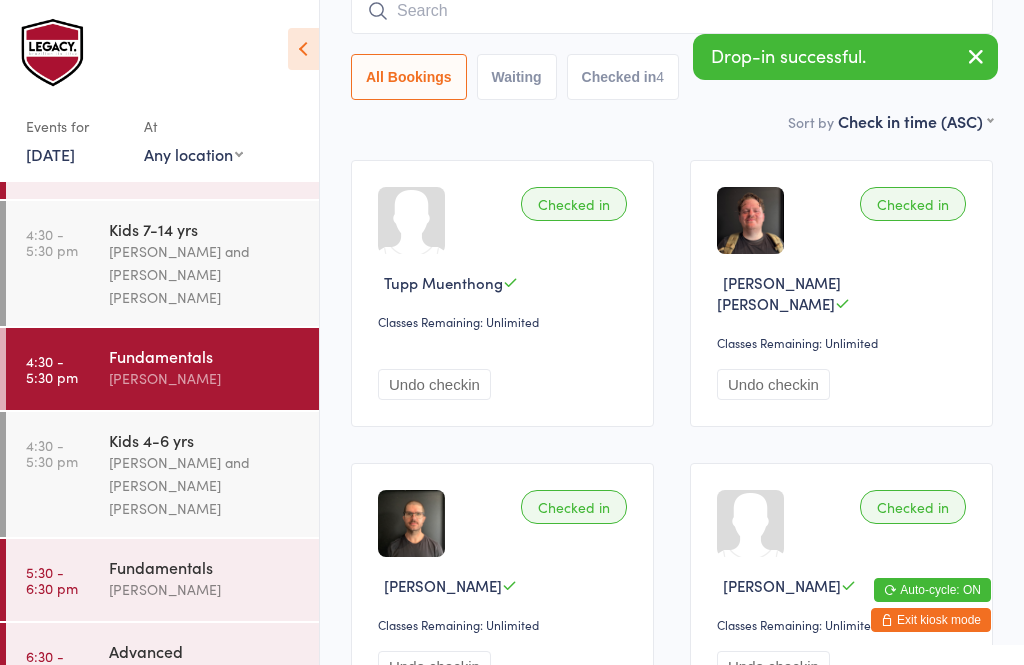 click on "[PERSON_NAME]" at bounding box center [205, 589] 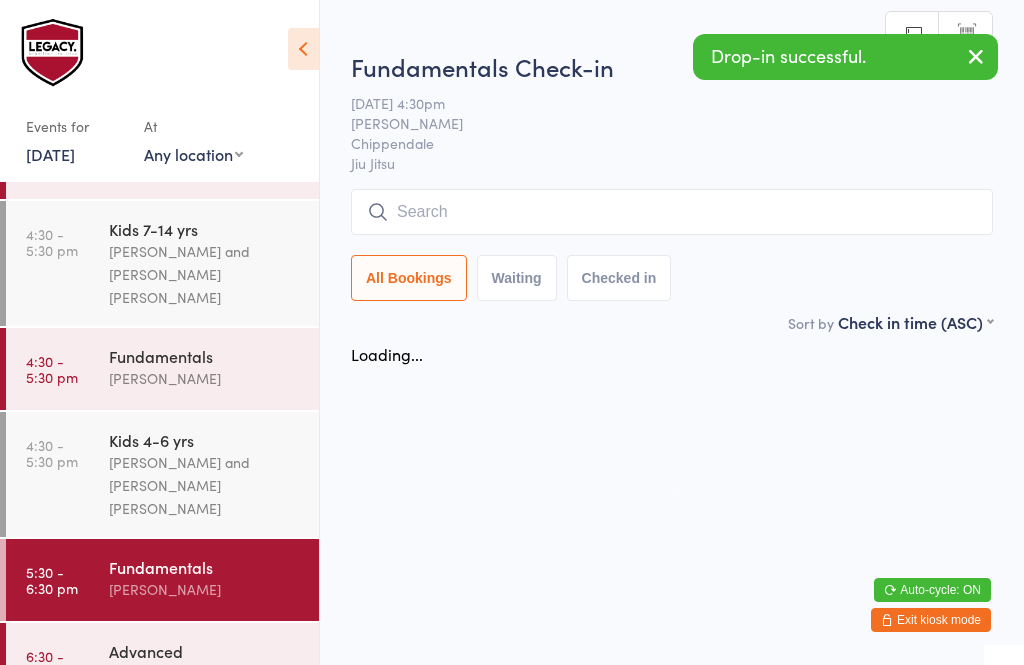scroll, scrollTop: 0, scrollLeft: 0, axis: both 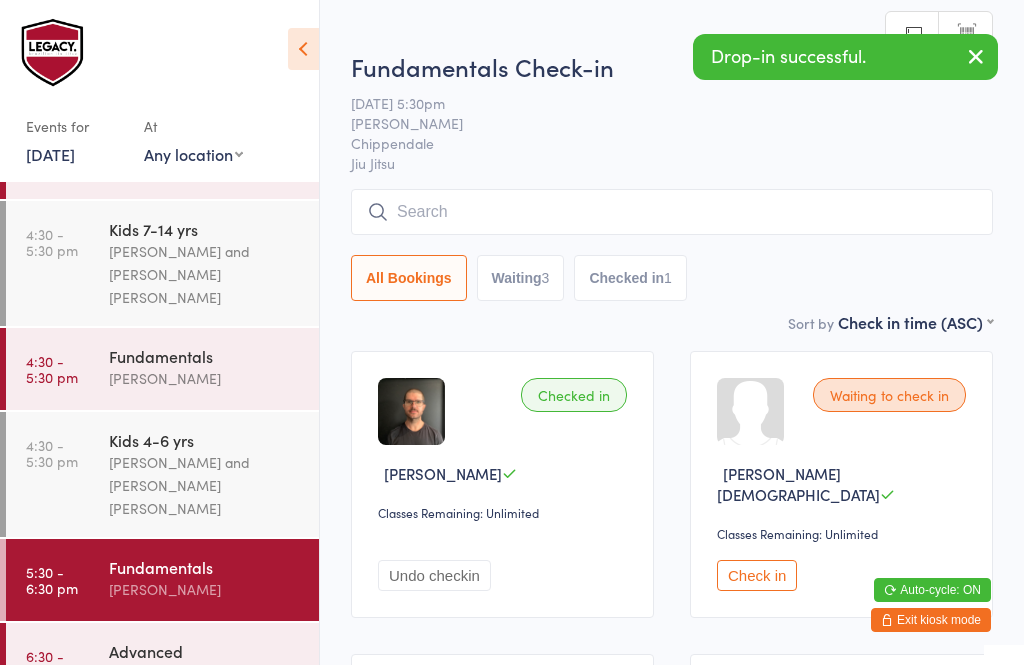 click at bounding box center [672, 212] 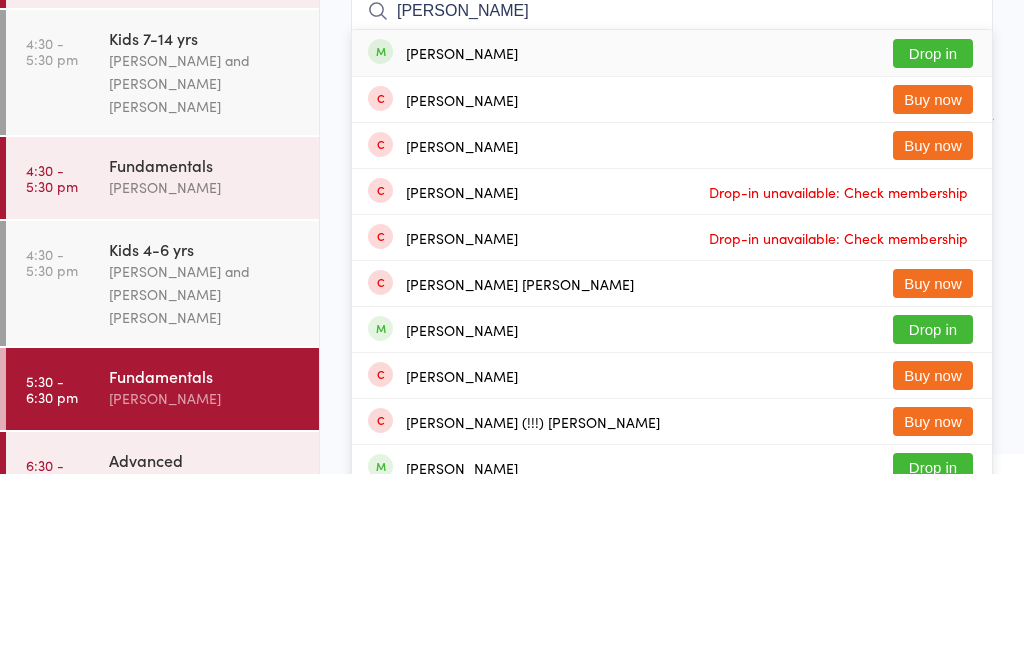 type on "[PERSON_NAME]" 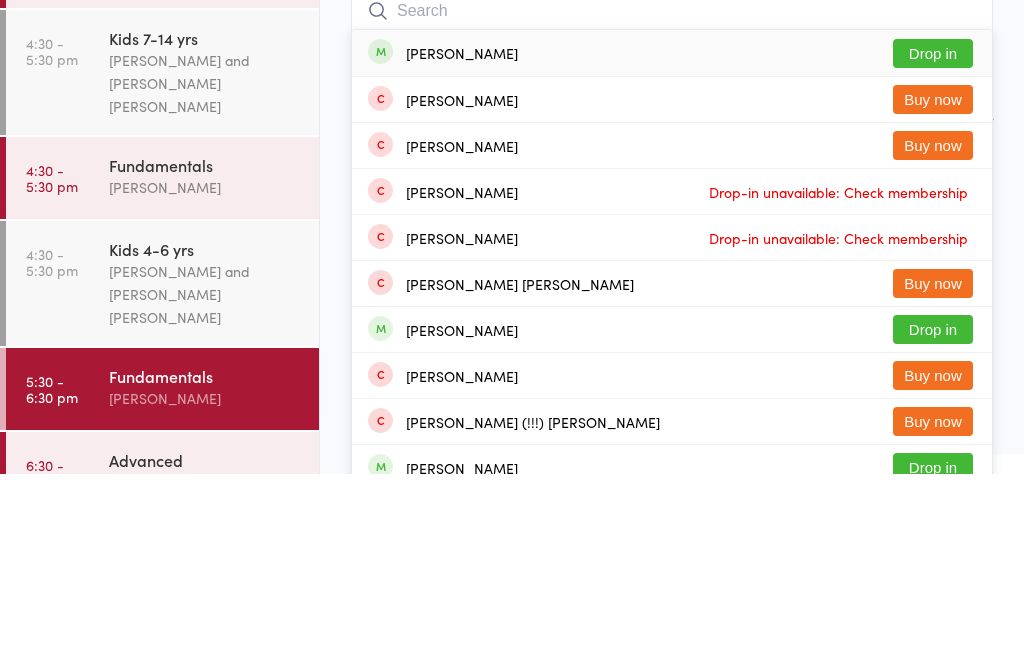 scroll, scrollTop: 191, scrollLeft: 0, axis: vertical 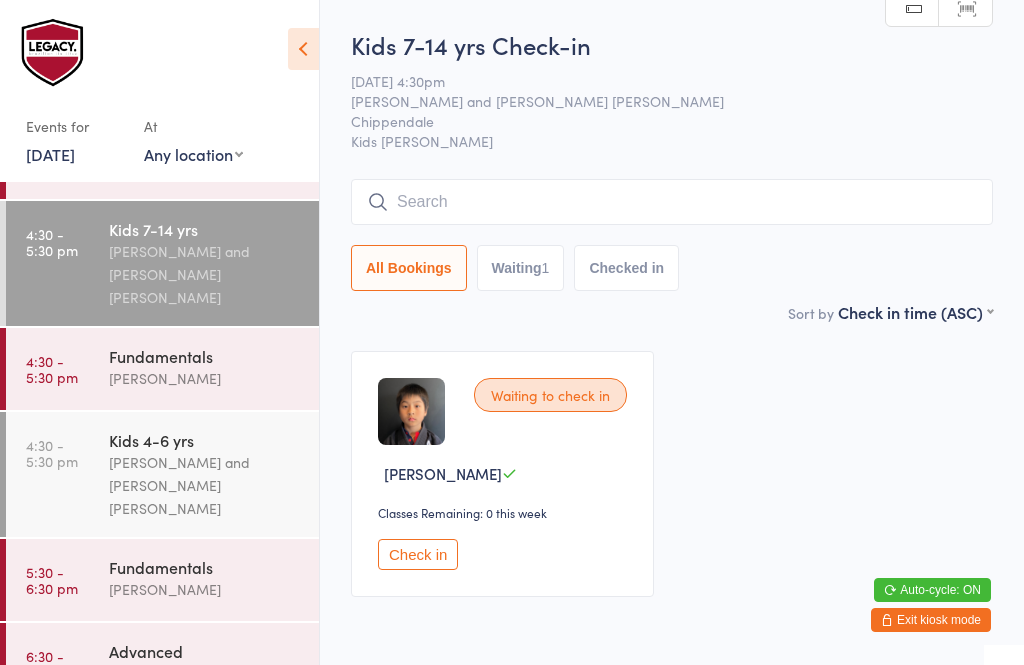 click on "4:30 - 5:30 pm" at bounding box center (52, 369) 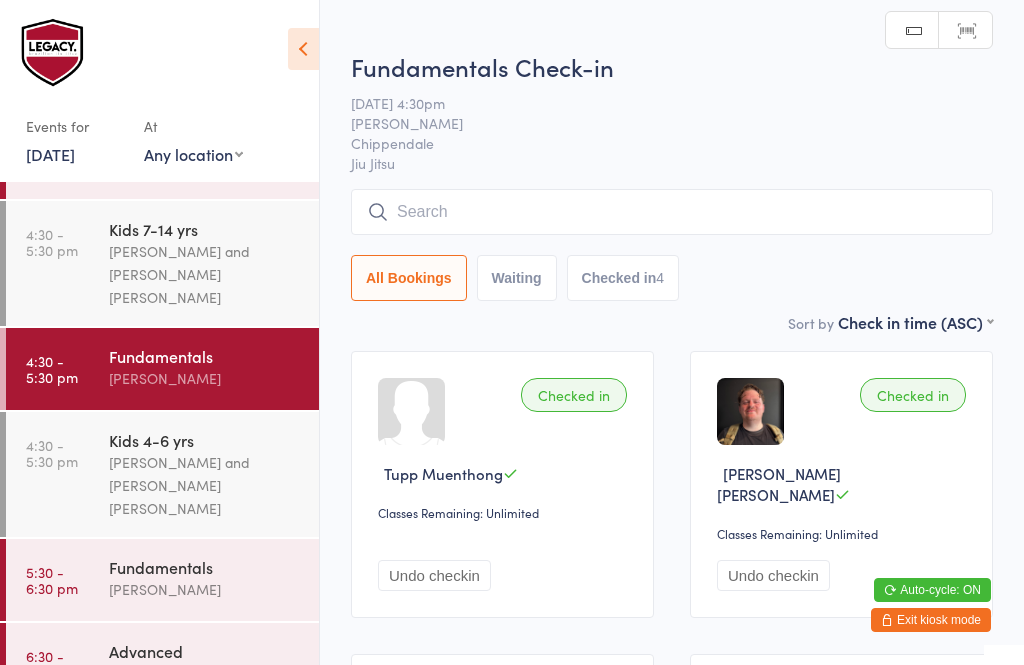 click at bounding box center [672, 212] 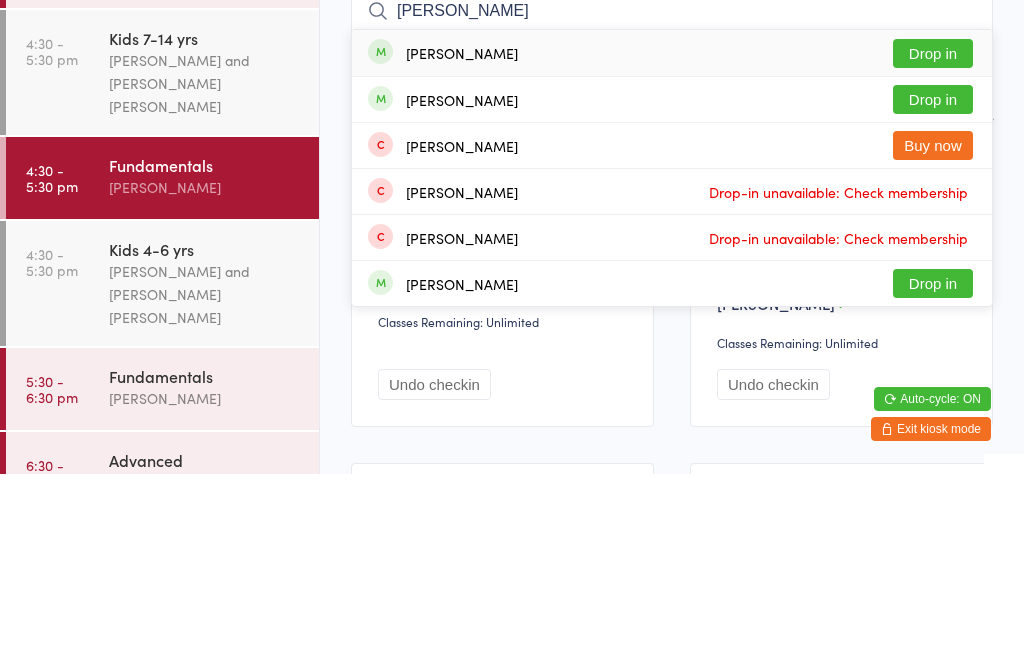 type on "[PERSON_NAME]" 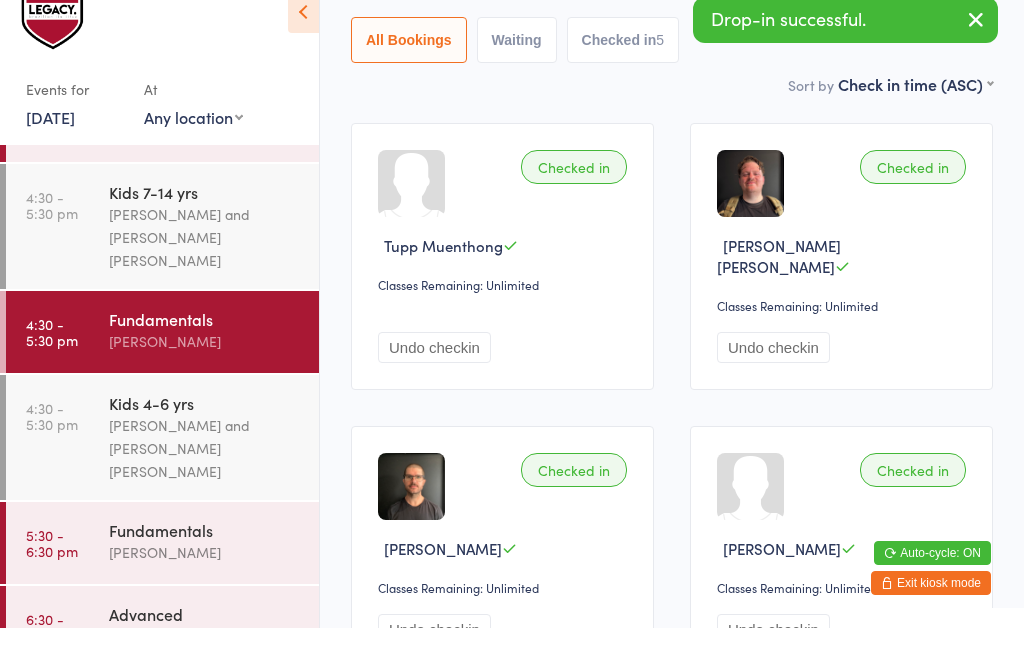 scroll, scrollTop: 292, scrollLeft: 0, axis: vertical 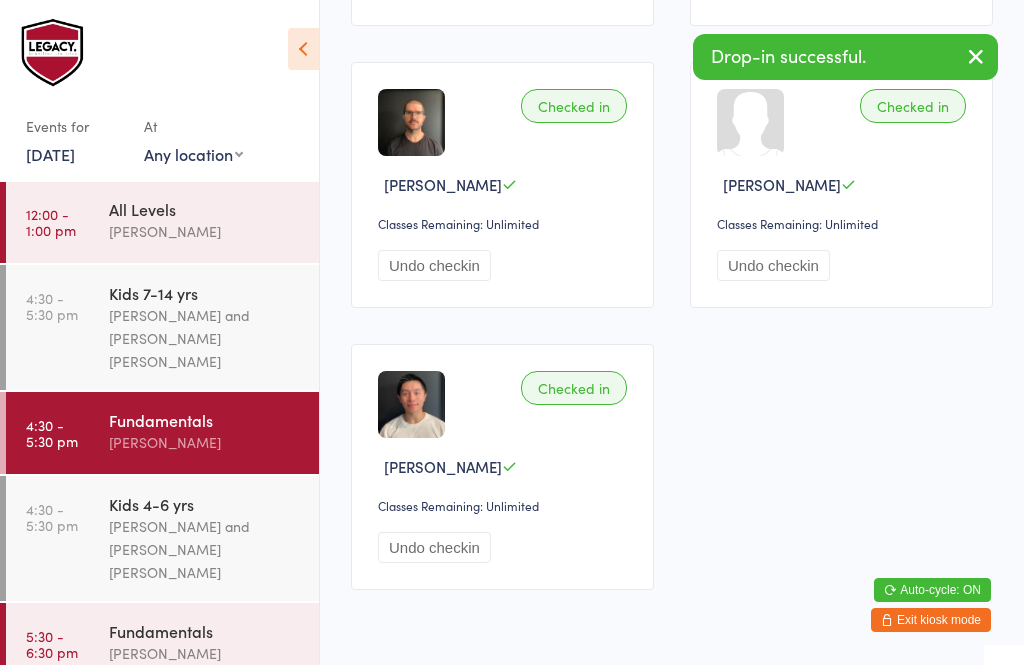 click on "[PERSON_NAME]" at bounding box center (205, 653) 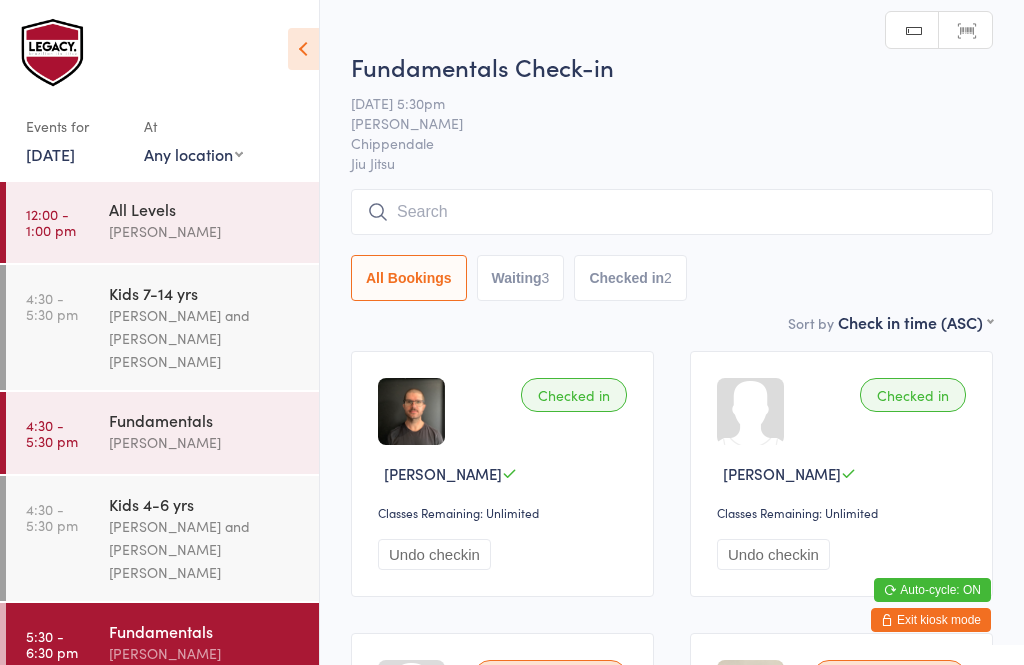 click at bounding box center [672, 212] 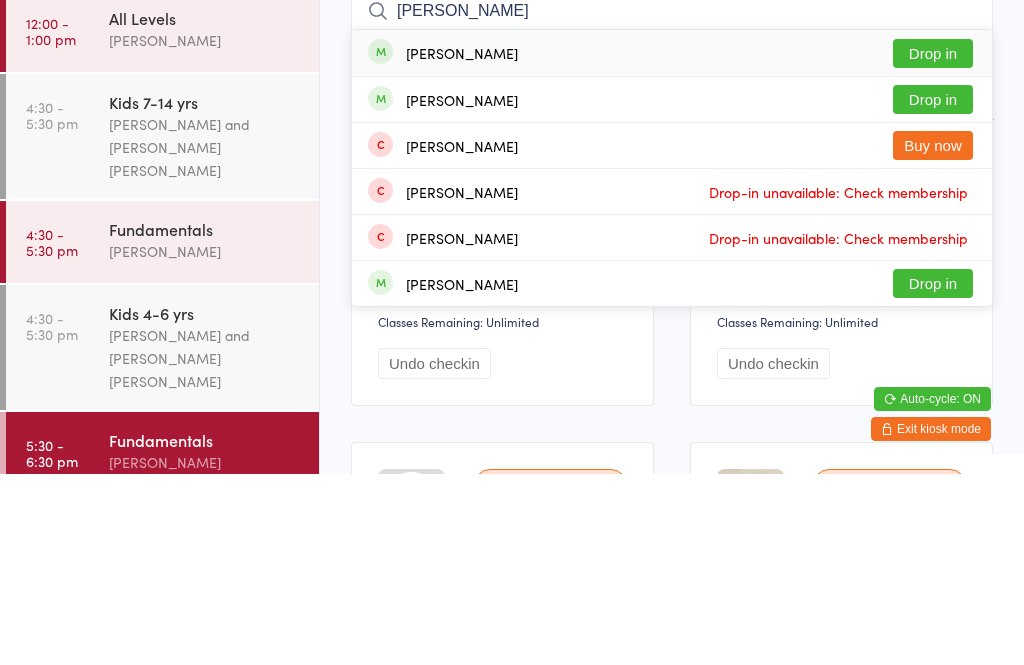 type on "[PERSON_NAME]" 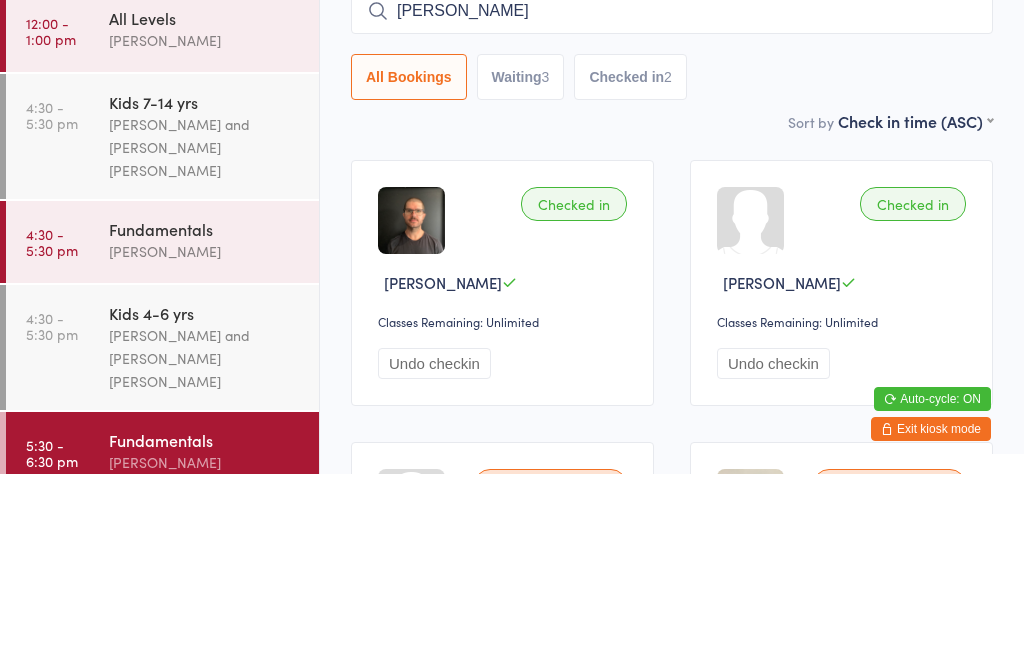 type 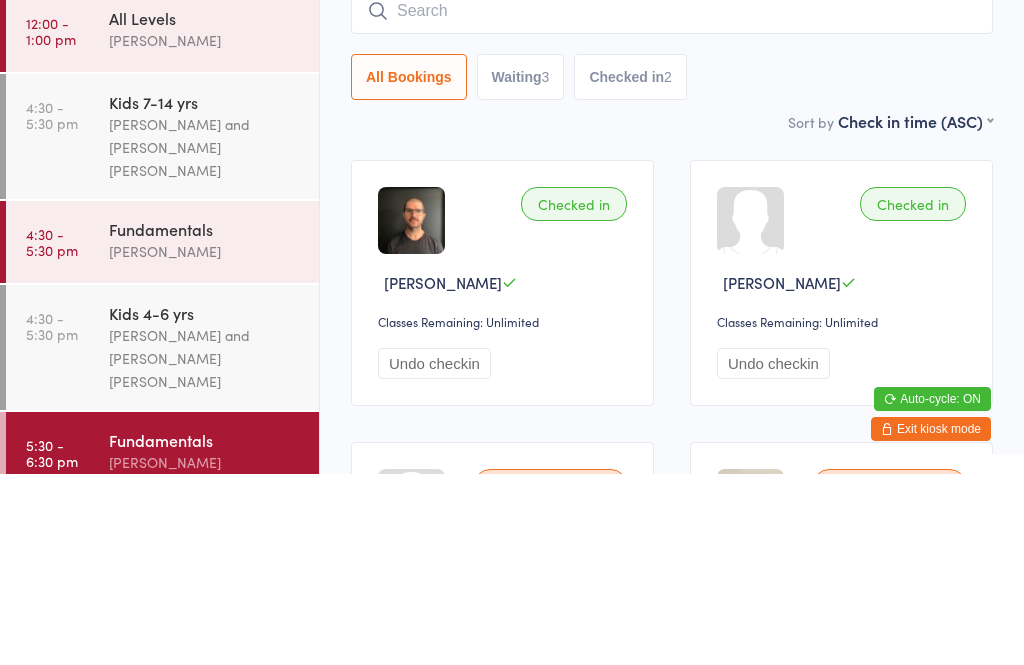 scroll, scrollTop: 191, scrollLeft: 0, axis: vertical 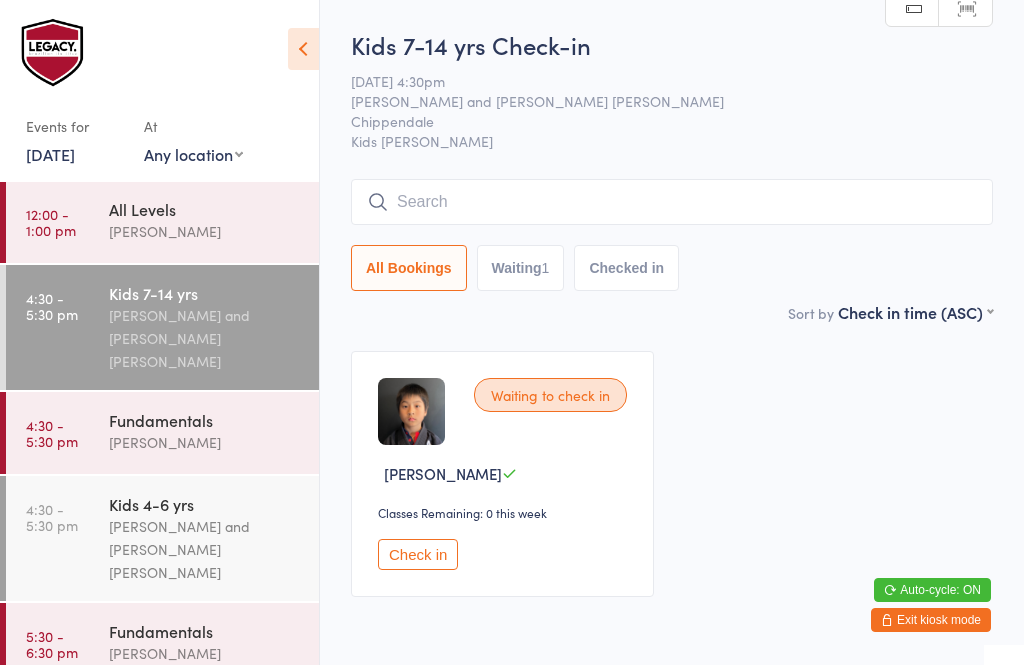 click at bounding box center [672, 202] 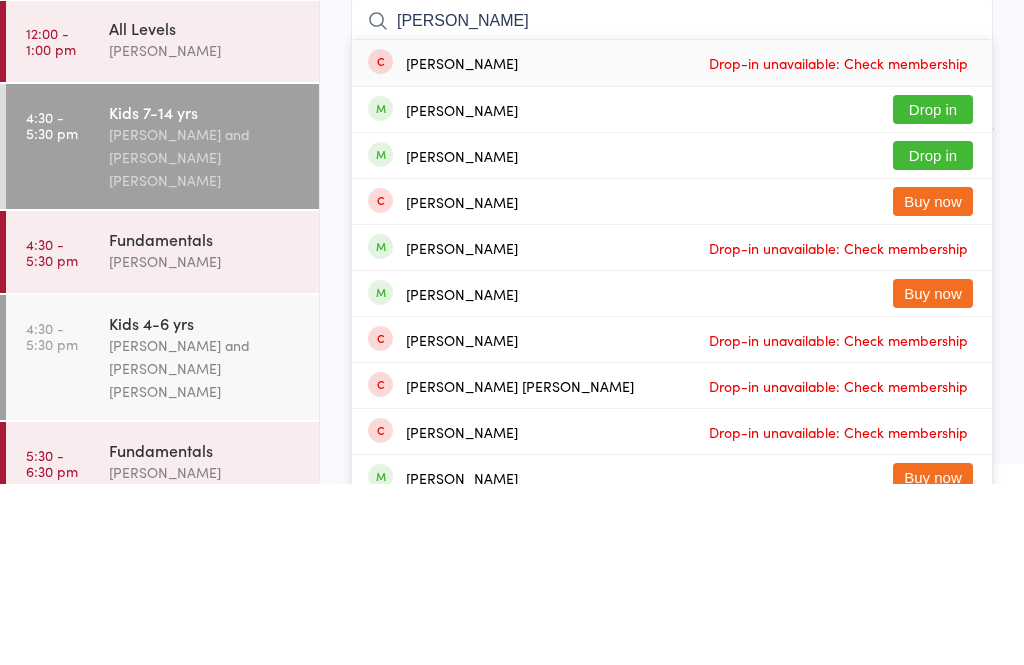 type on "[PERSON_NAME]" 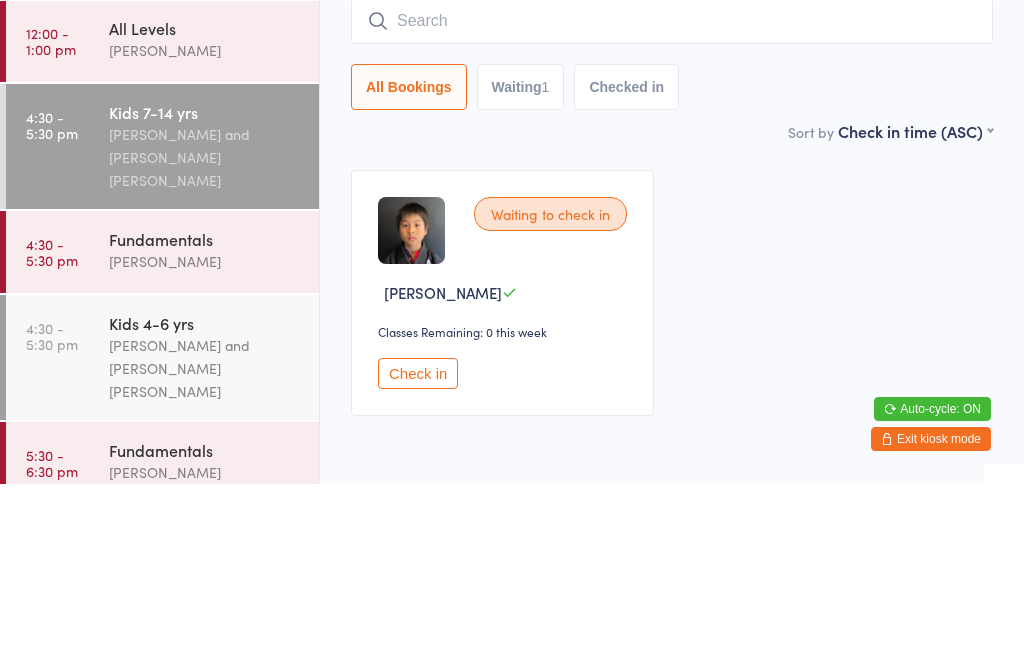 scroll, scrollTop: 82, scrollLeft: 0, axis: vertical 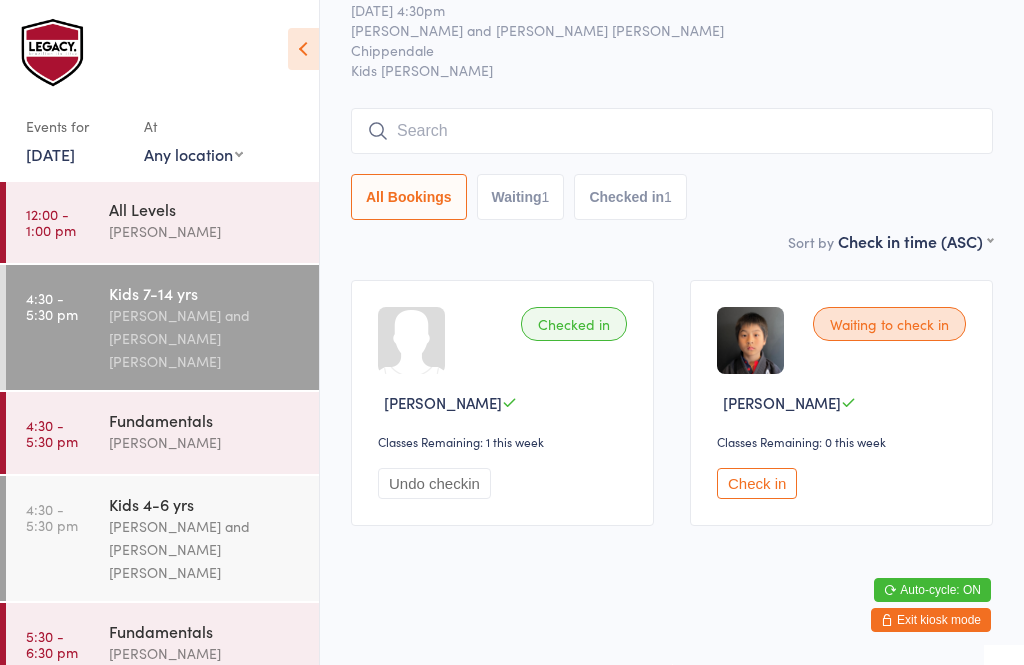 click at bounding box center (672, 131) 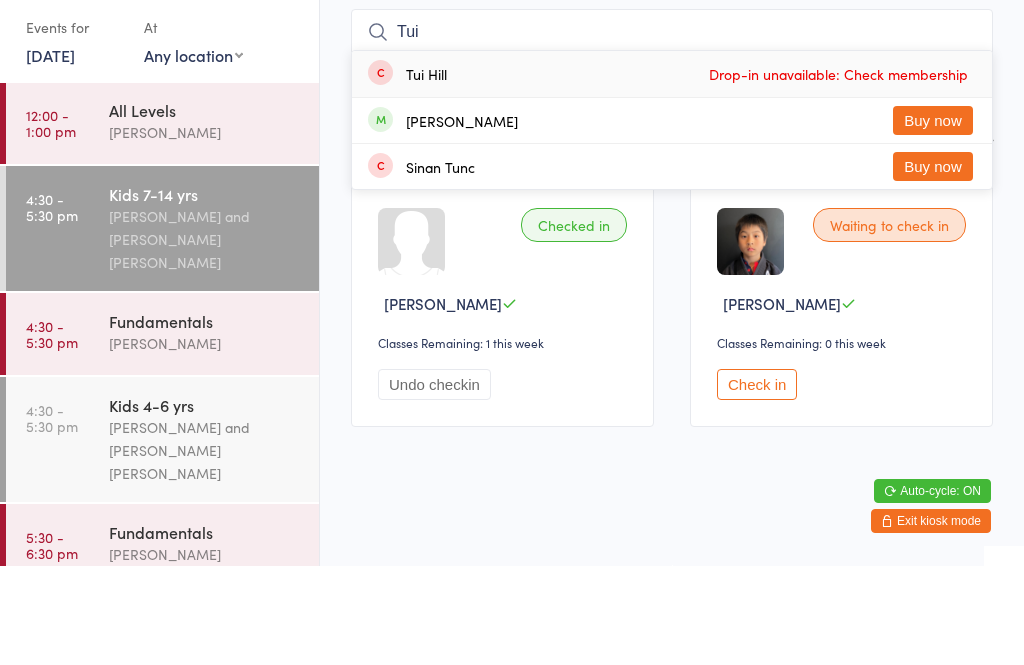 type on "Tui" 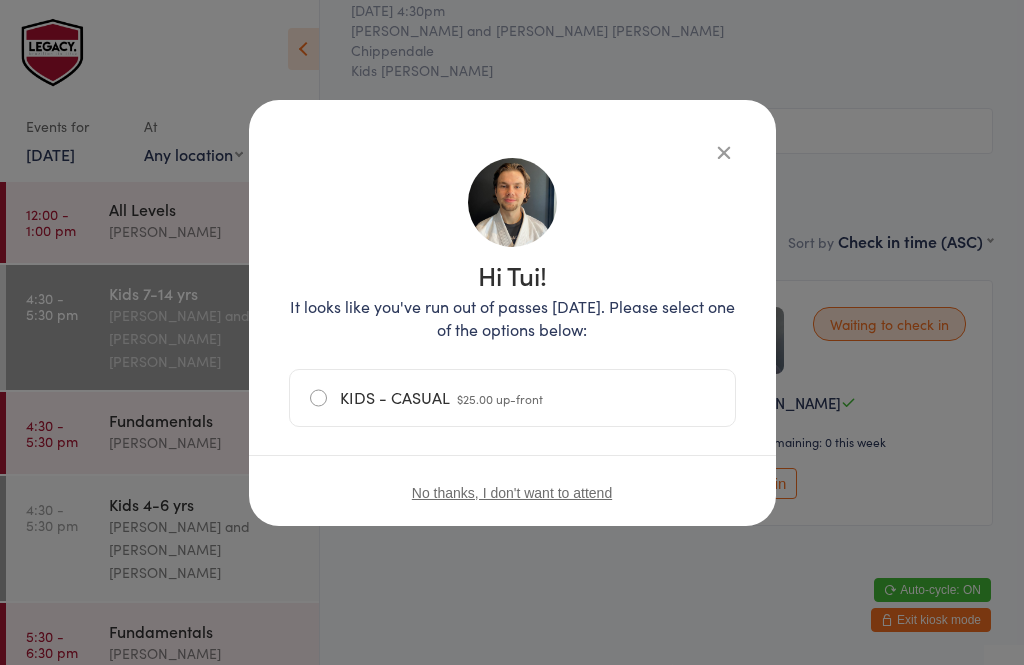 click on "No thanks, I don't want to attend" at bounding box center (512, 493) 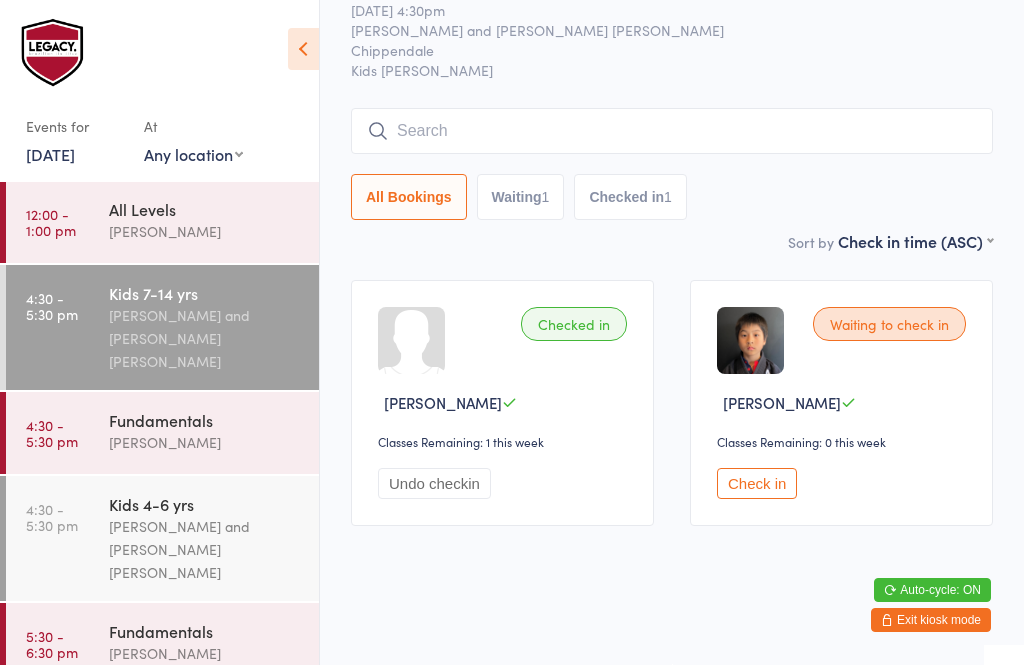 click on "[PERSON_NAME]" at bounding box center (205, 442) 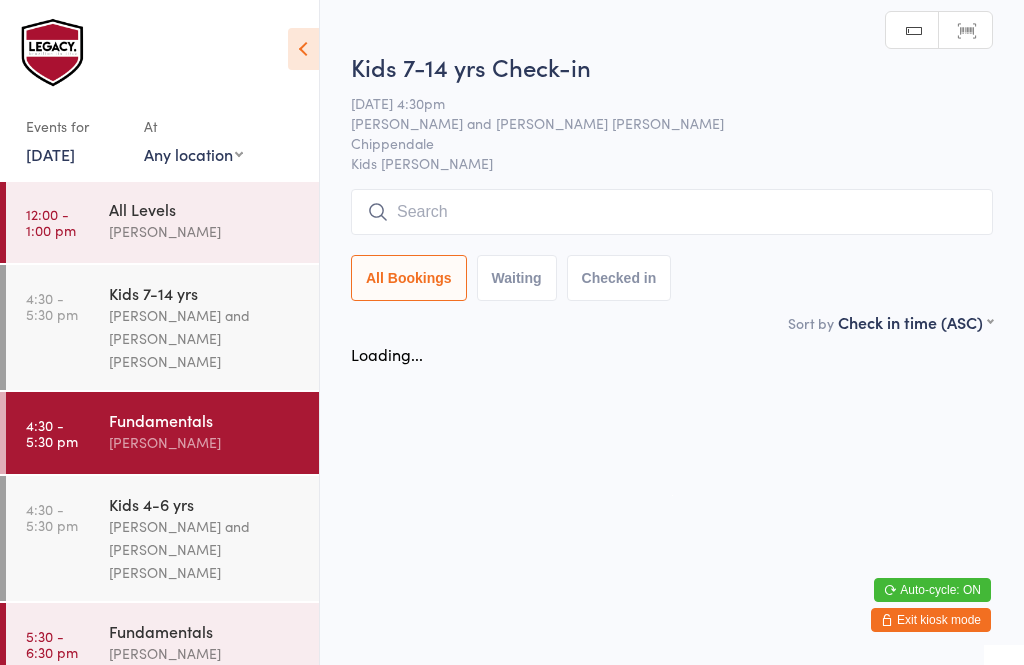 scroll, scrollTop: 0, scrollLeft: 0, axis: both 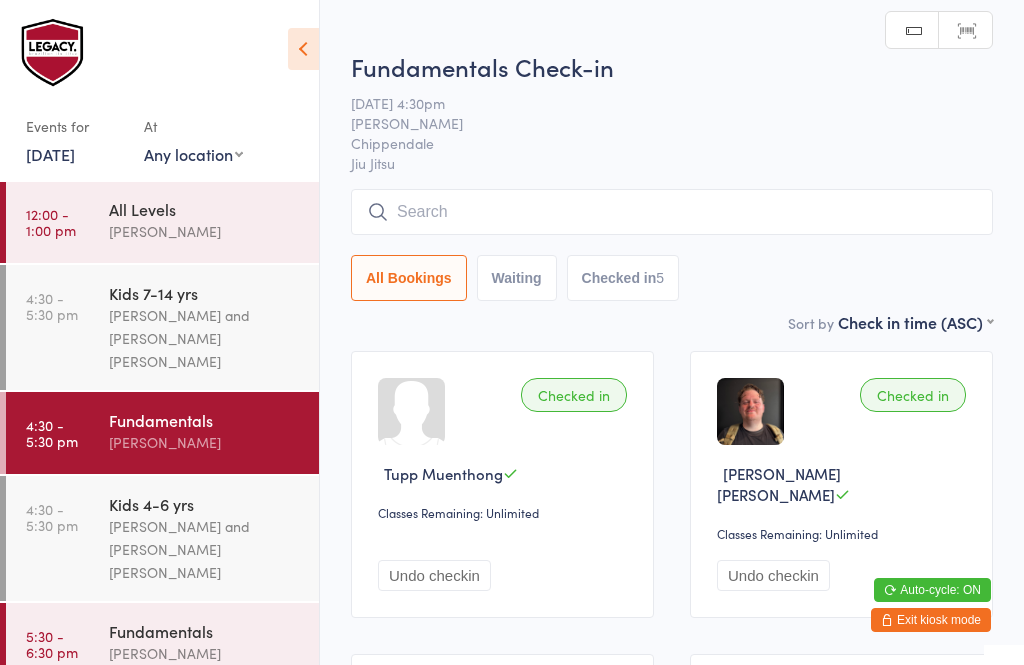 click on "Fundamentals Check-in [DATE] 4:30pm  [PERSON_NAME]  Chippendale  Jiu Jitsu  Manual search Scanner input All Bookings Waiting  Checked in  5" at bounding box center [672, 180] 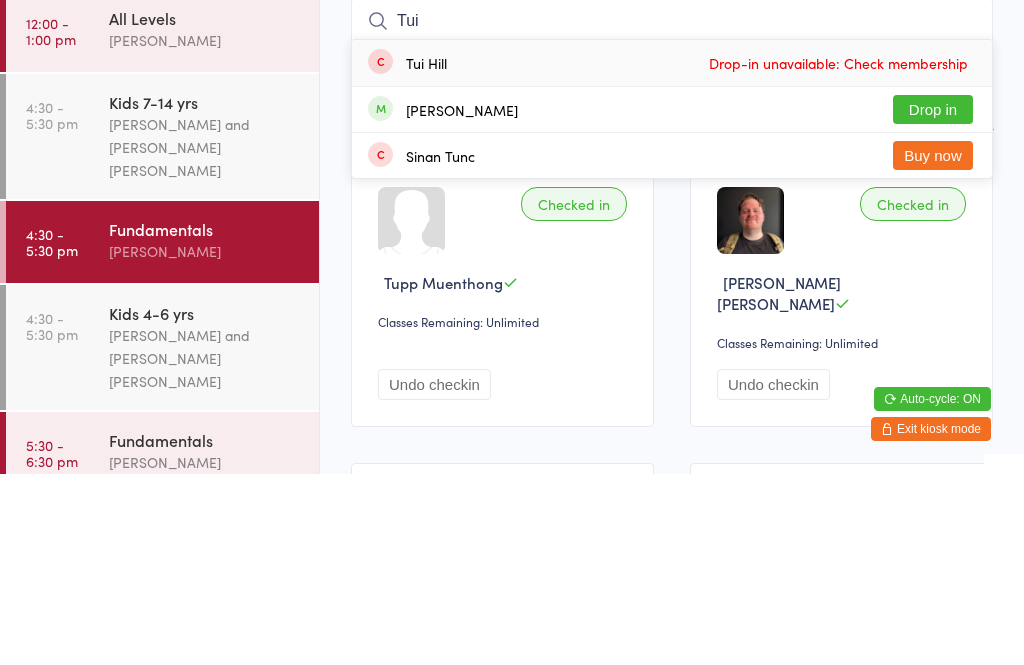 type on "Tui" 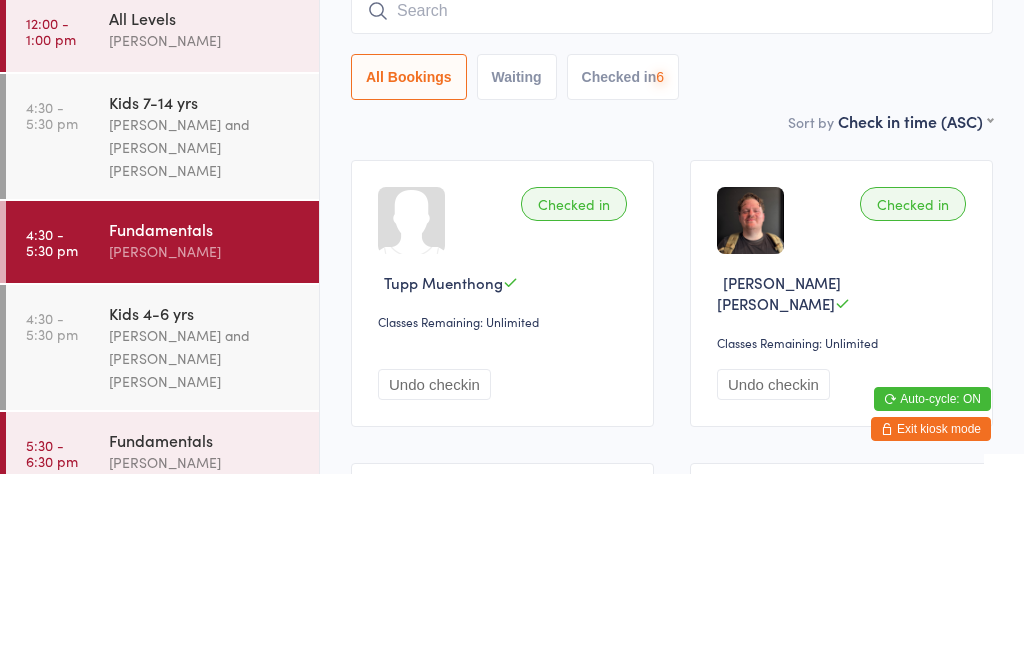 scroll, scrollTop: 191, scrollLeft: 0, axis: vertical 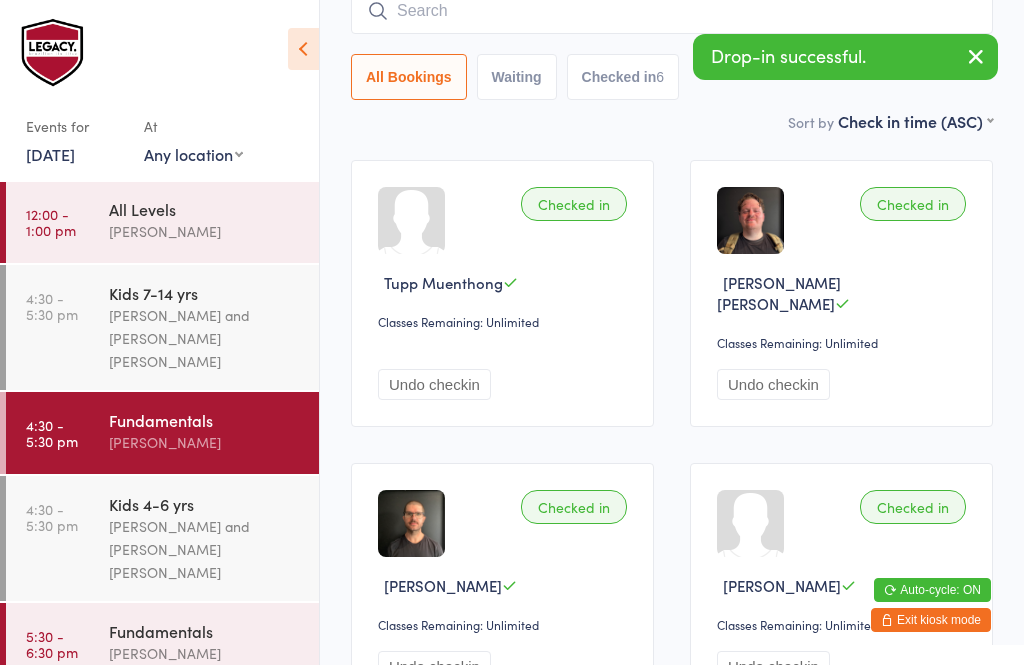 click on "Fundamentals" at bounding box center [205, 631] 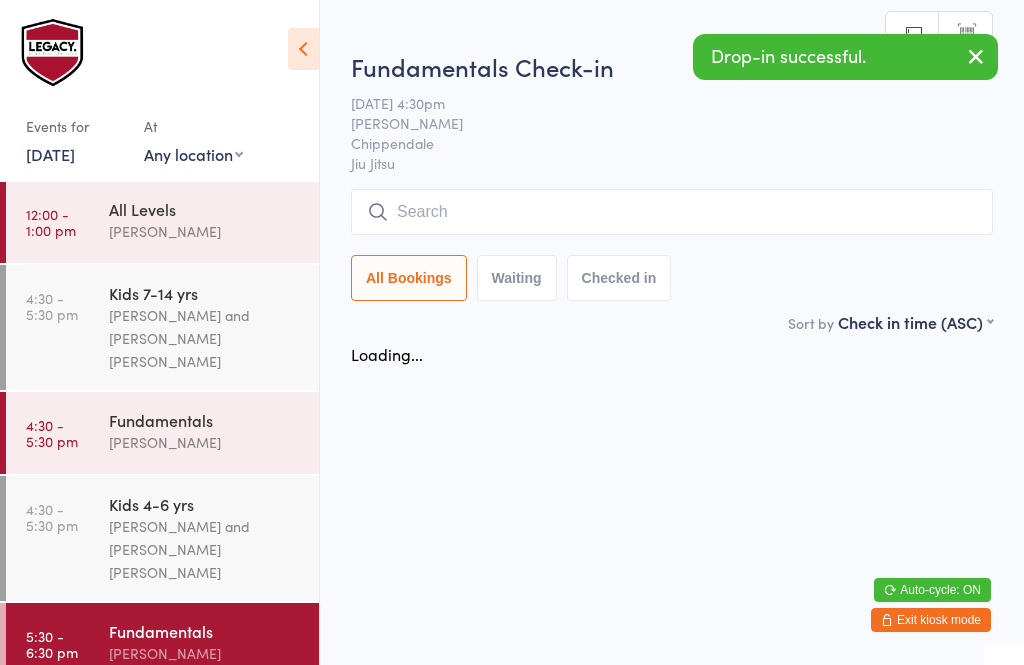 scroll, scrollTop: 0, scrollLeft: 0, axis: both 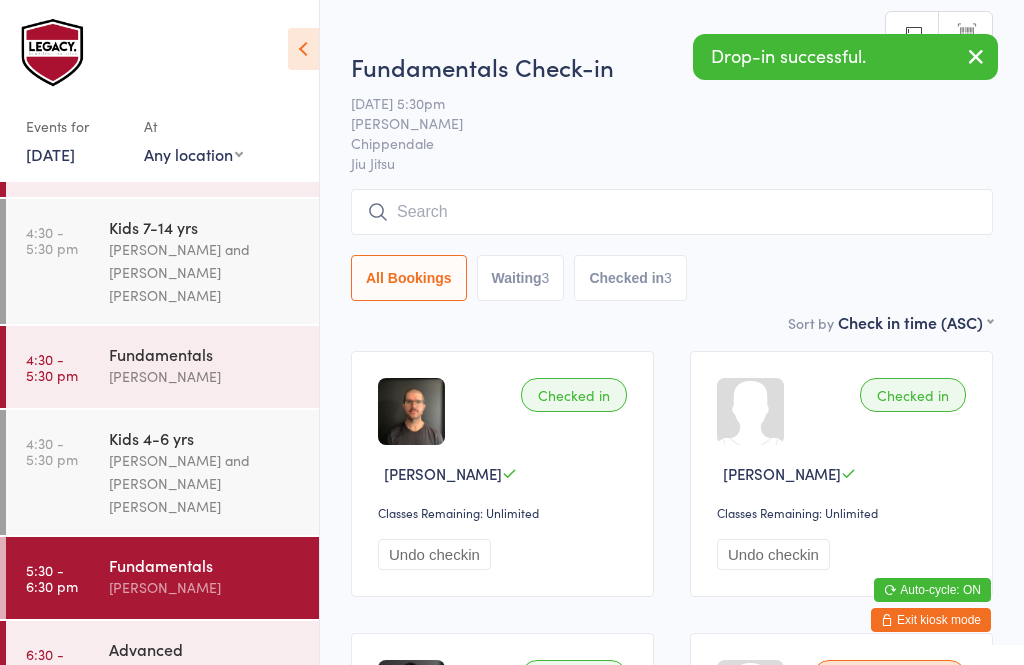 click at bounding box center (672, 212) 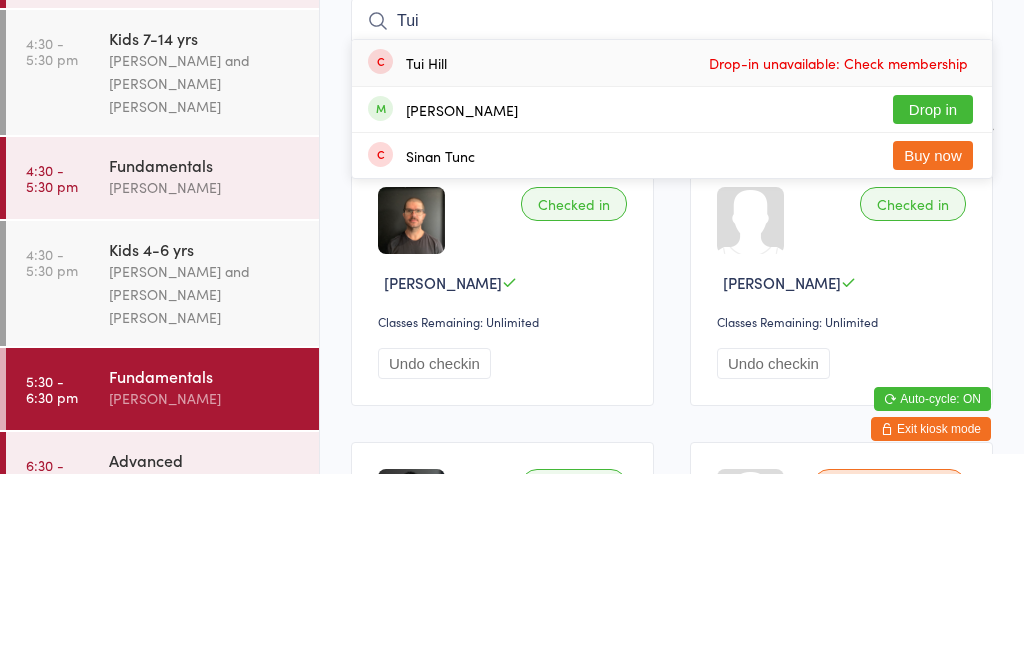 type on "Tui" 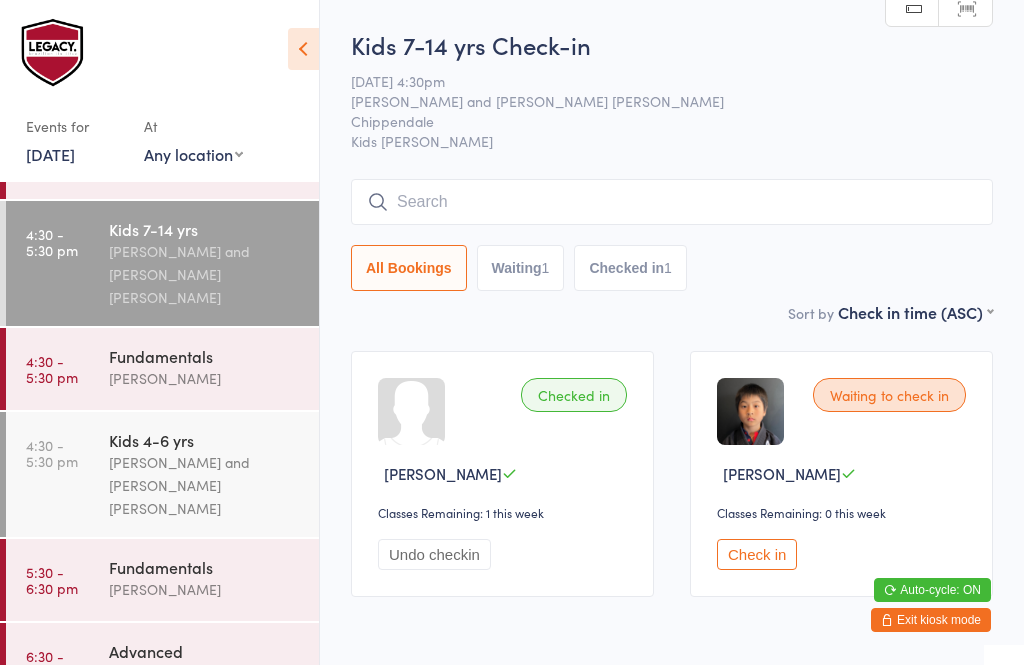 click on "Check in" at bounding box center (757, 554) 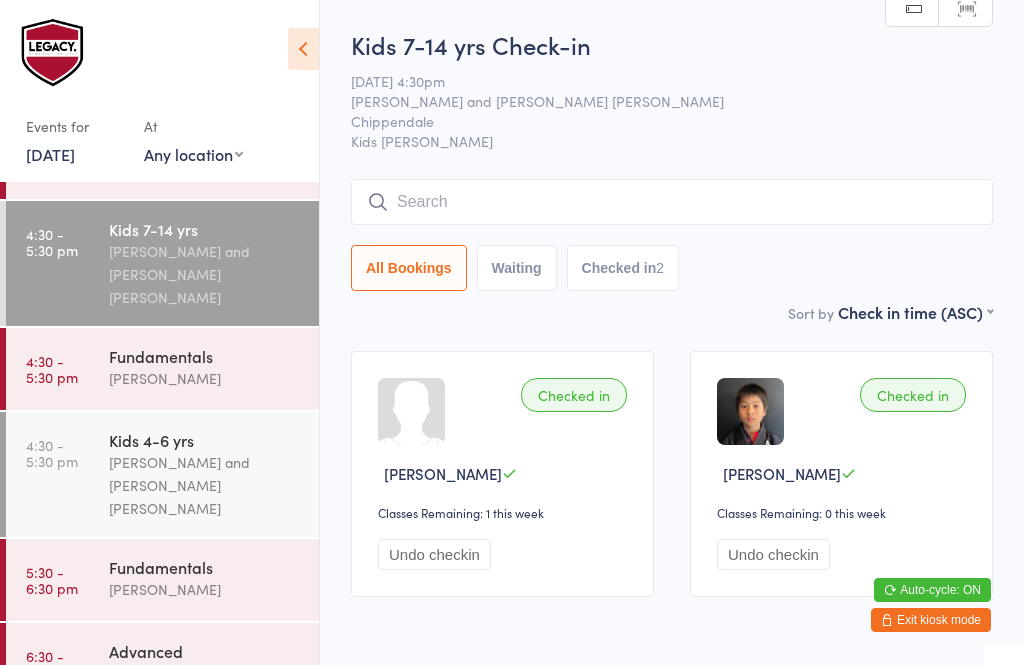 click at bounding box center [672, 202] 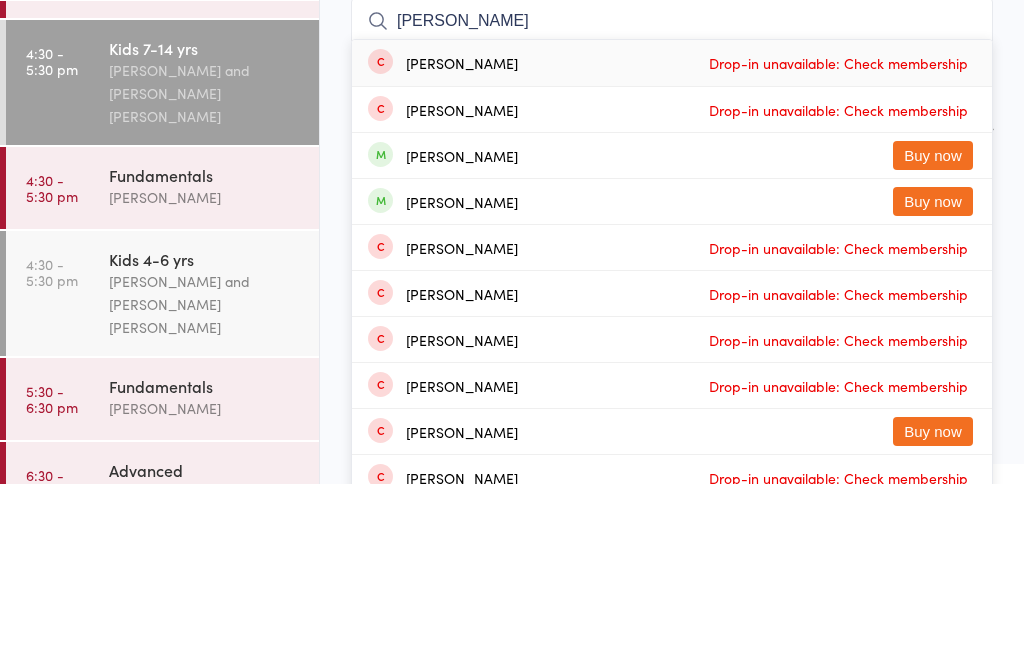 type on "[PERSON_NAME]" 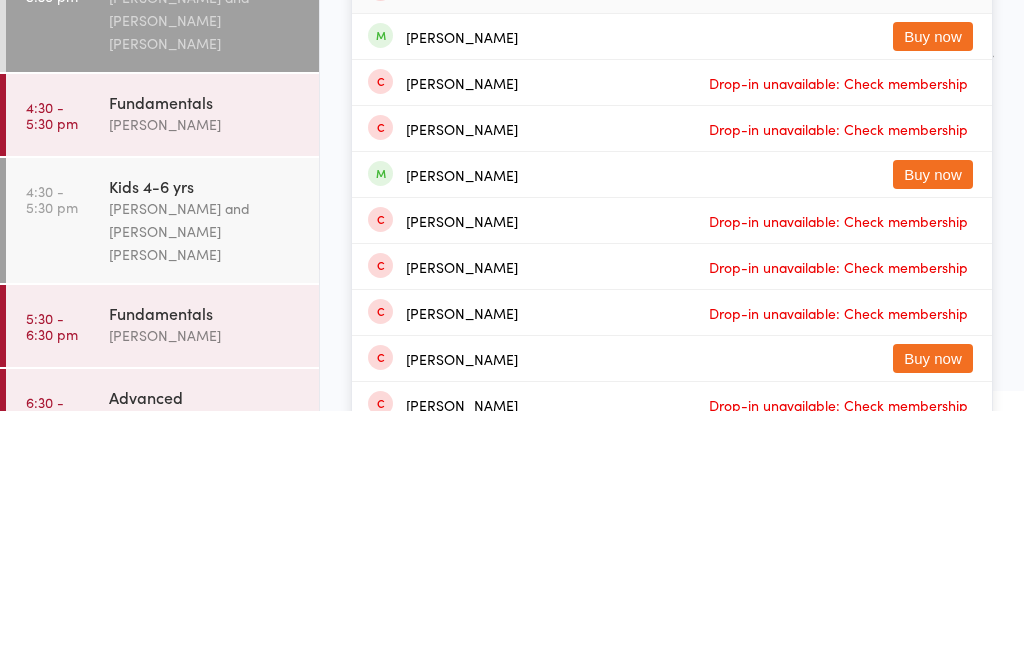 type on "[PERSON_NAME]" 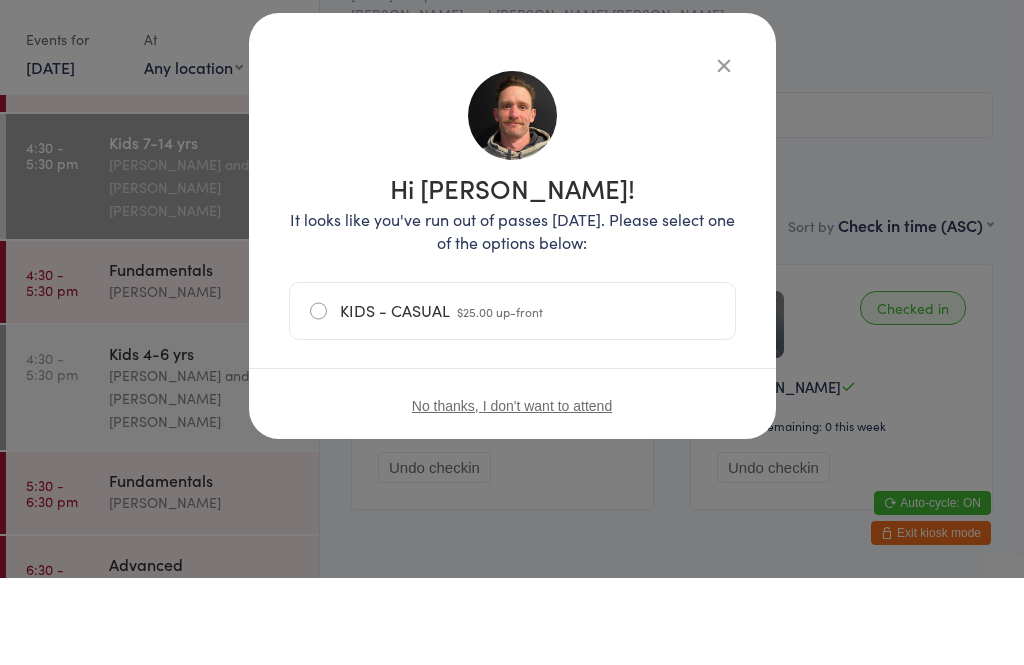 scroll, scrollTop: 82, scrollLeft: 0, axis: vertical 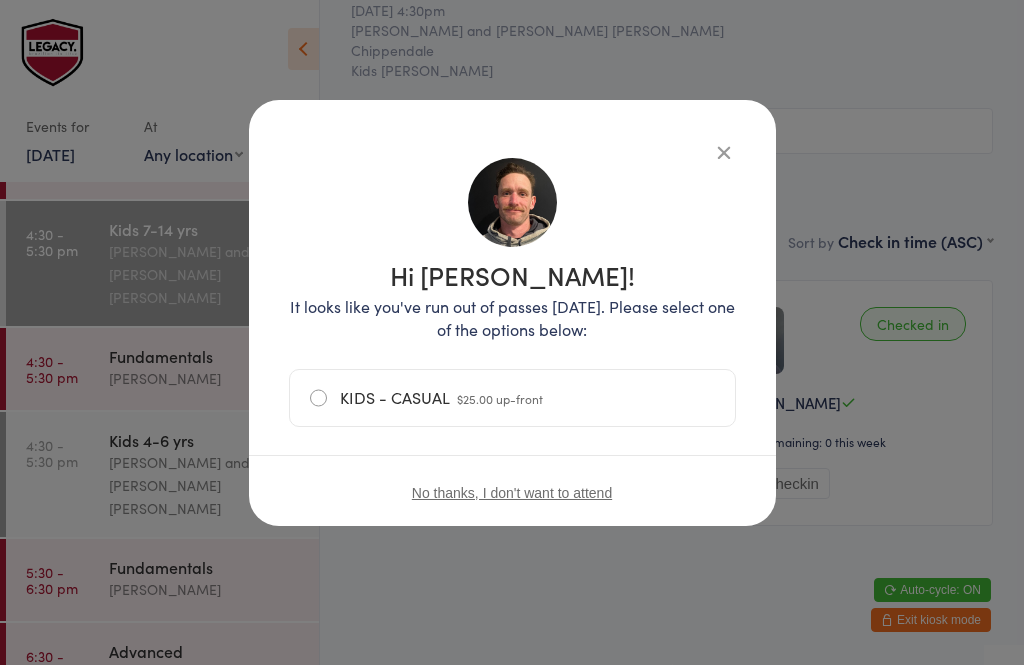 click at bounding box center [724, 152] 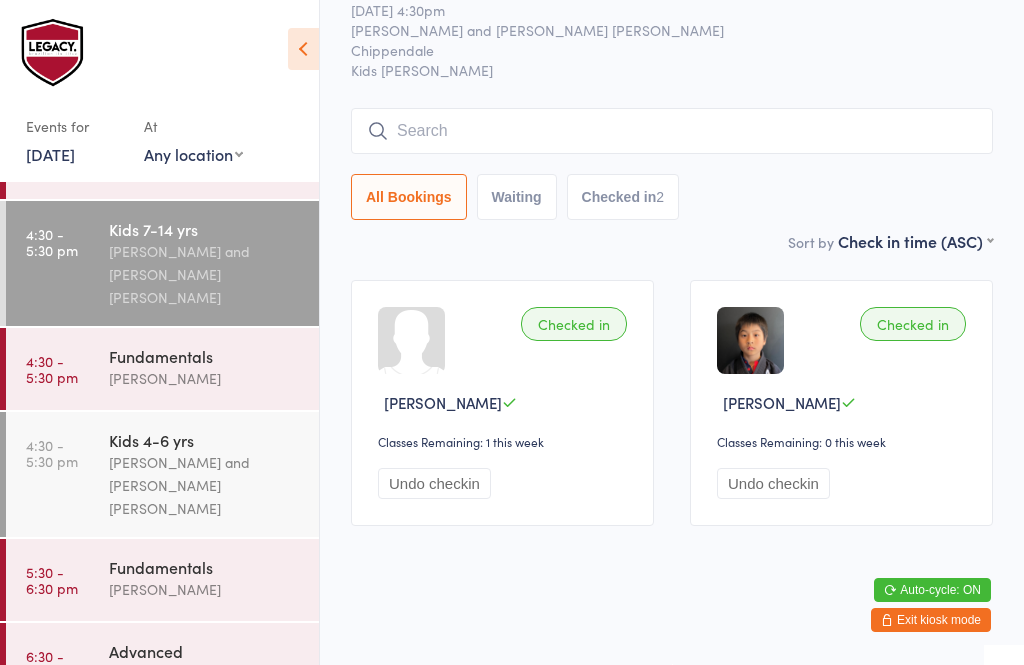 click at bounding box center (672, 131) 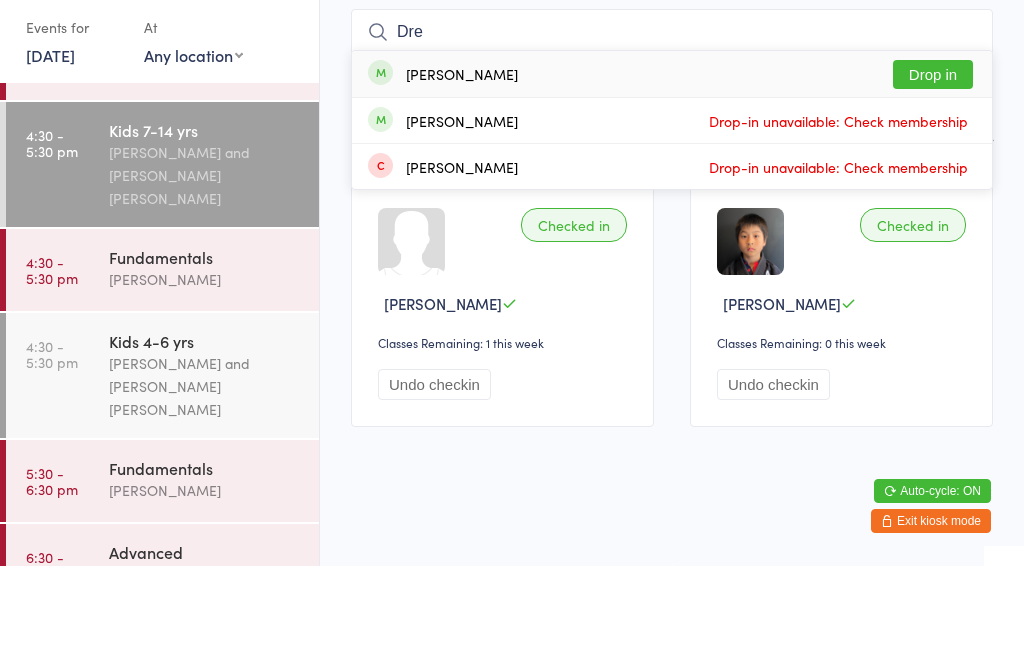 type on "Dre" 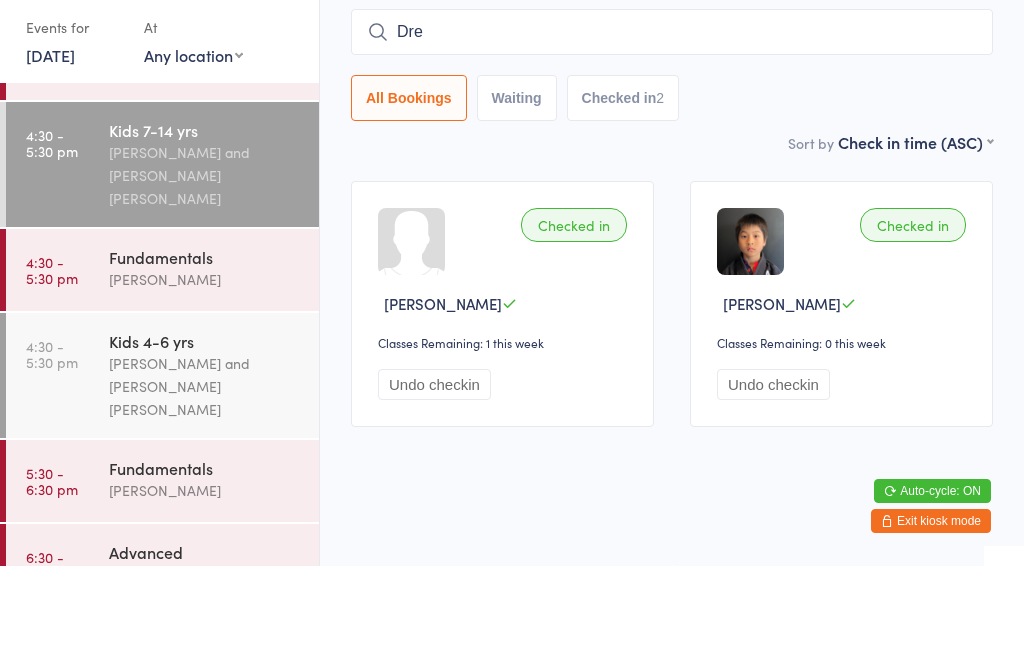 type 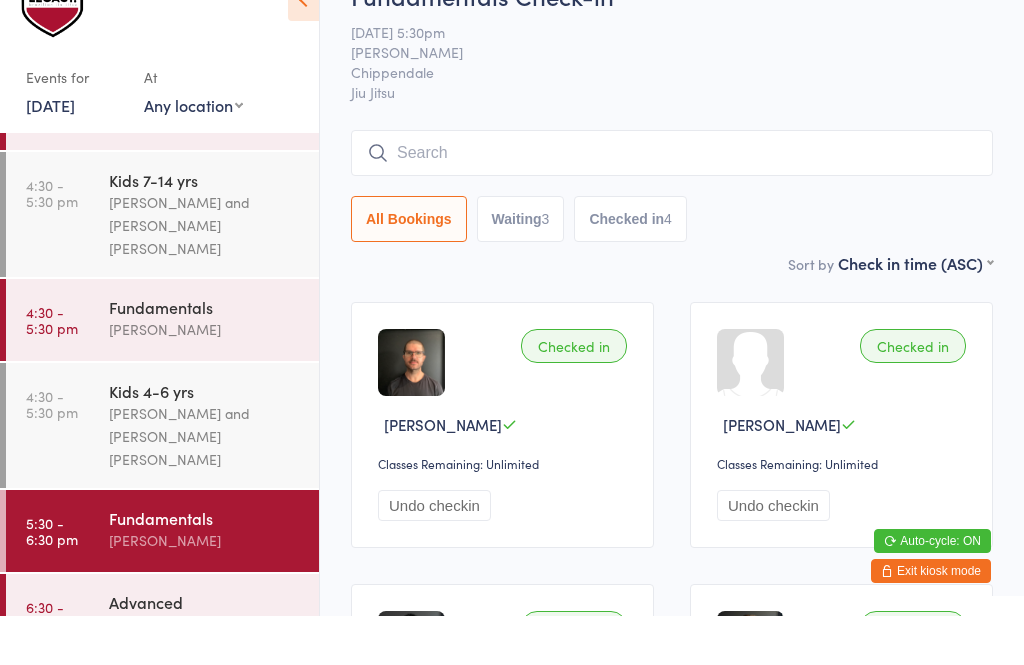 scroll, scrollTop: 75, scrollLeft: 0, axis: vertical 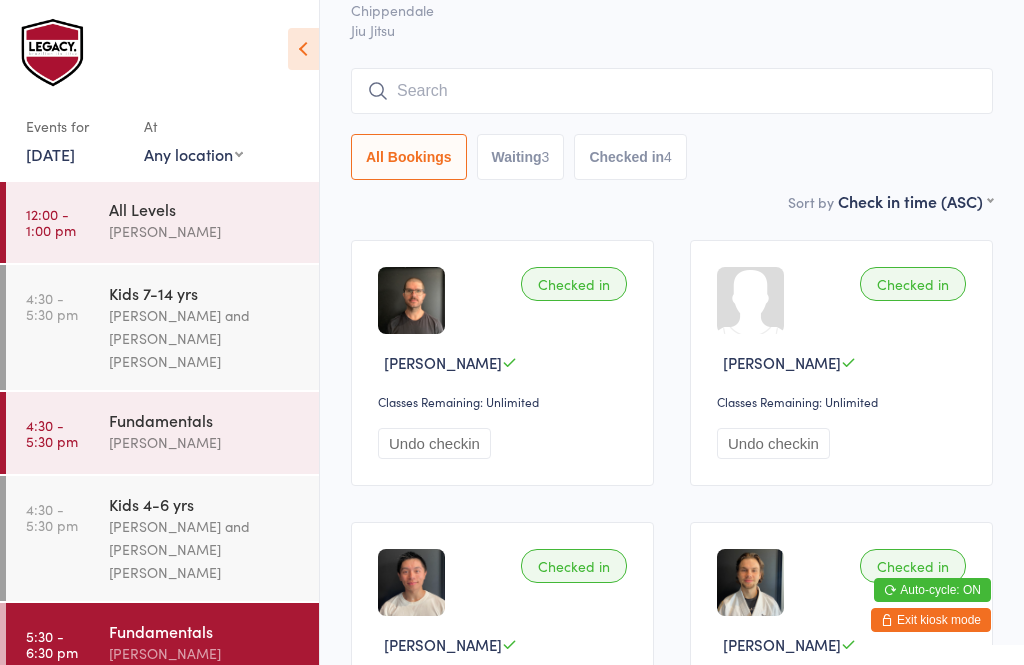 click on "[PERSON_NAME]" at bounding box center (205, 653) 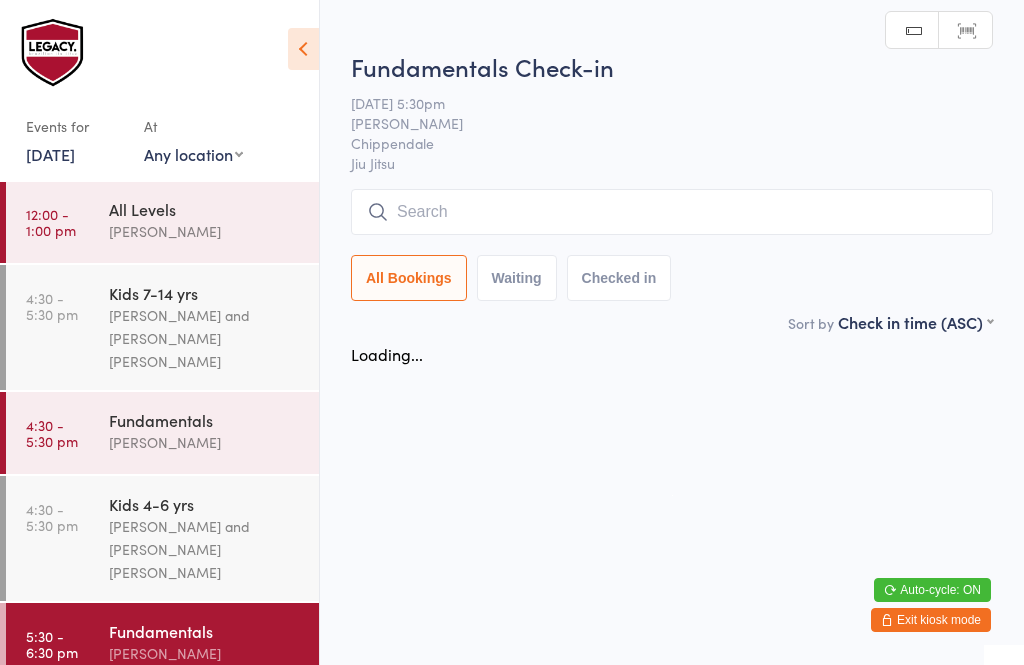scroll, scrollTop: 0, scrollLeft: 0, axis: both 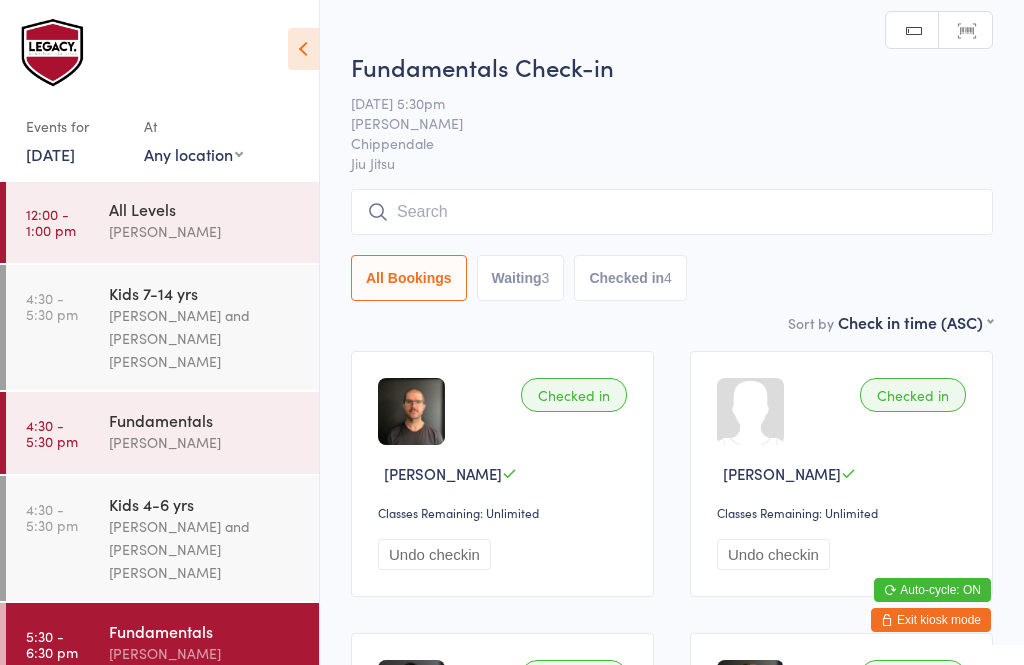 click at bounding box center (672, 212) 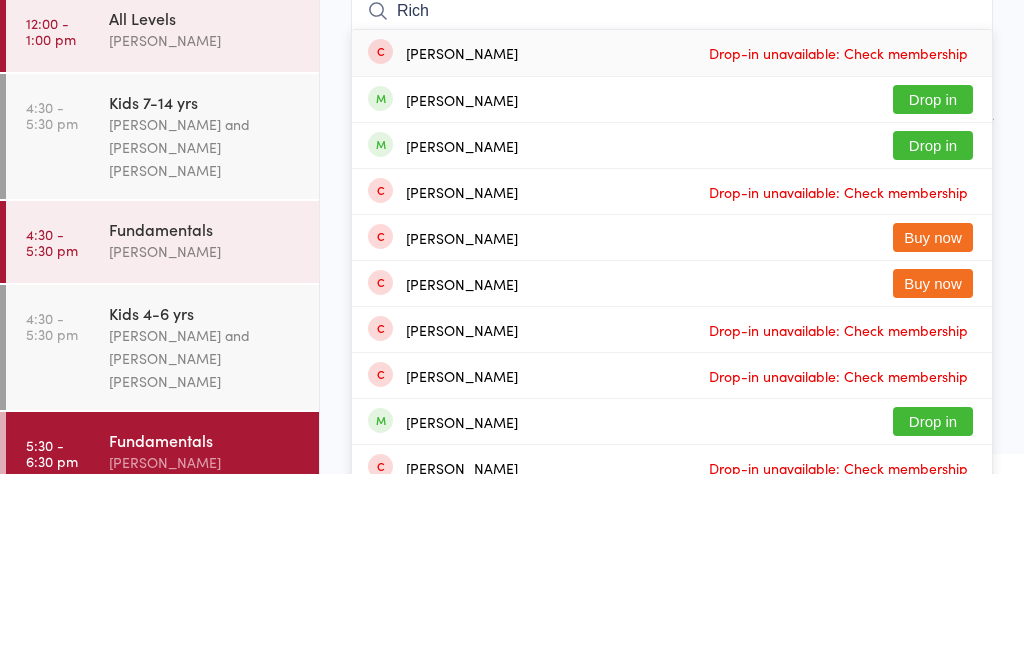 type on "Rich" 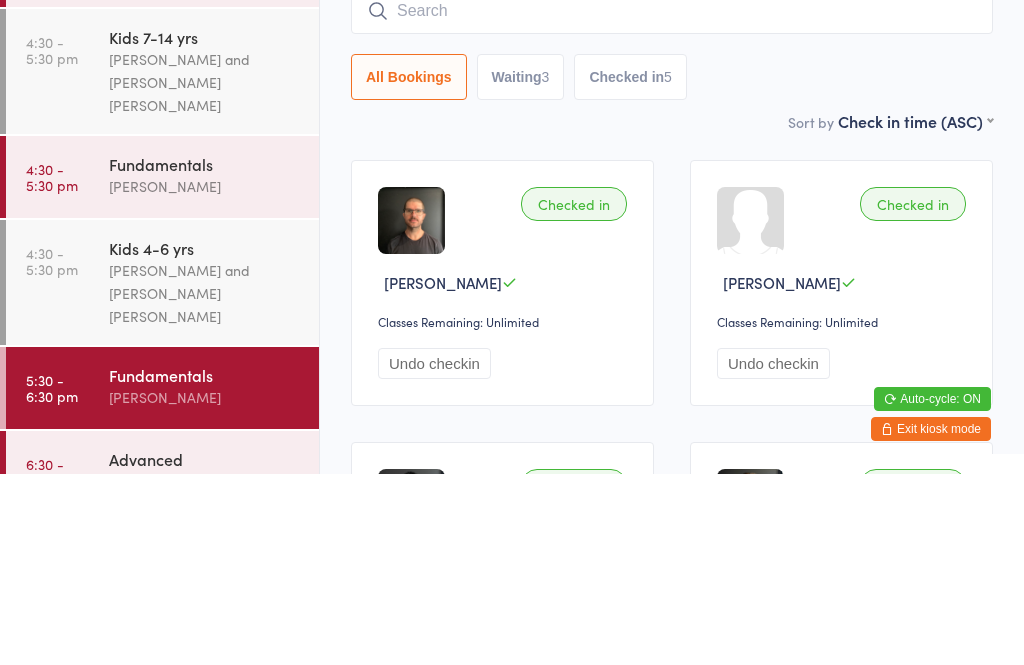 scroll, scrollTop: 233, scrollLeft: 0, axis: vertical 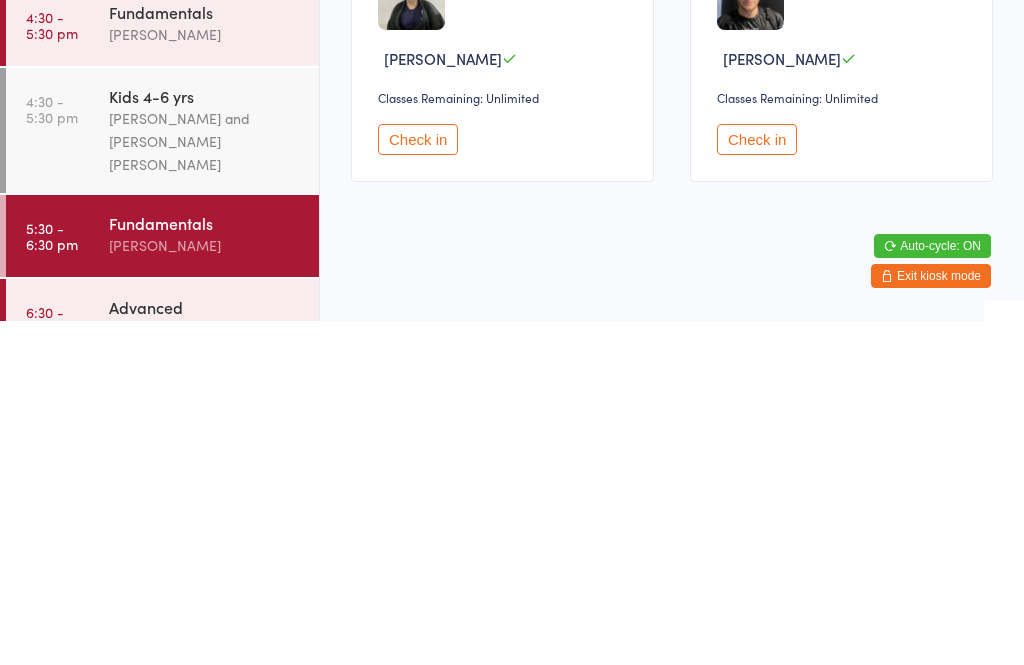 click on "Advanced" at bounding box center [205, 651] 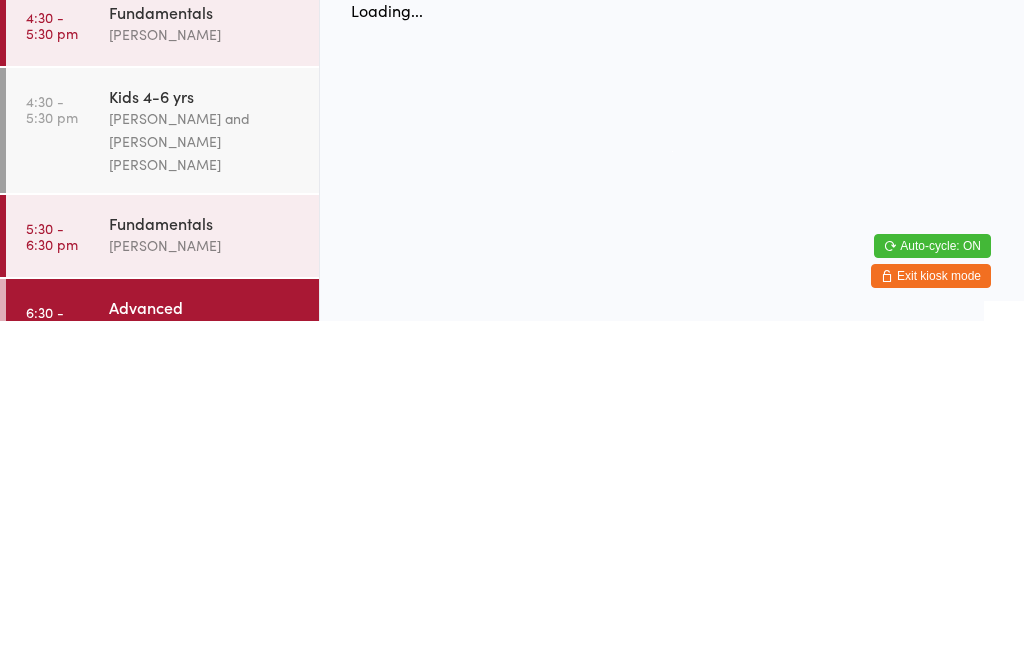 scroll, scrollTop: 0, scrollLeft: 0, axis: both 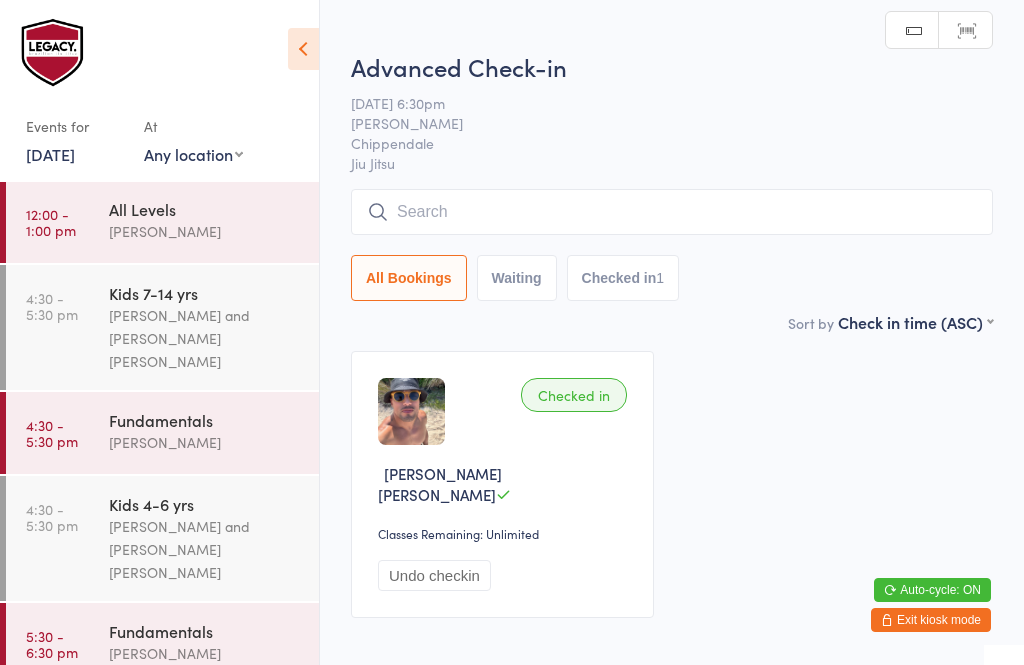 click at bounding box center [672, 212] 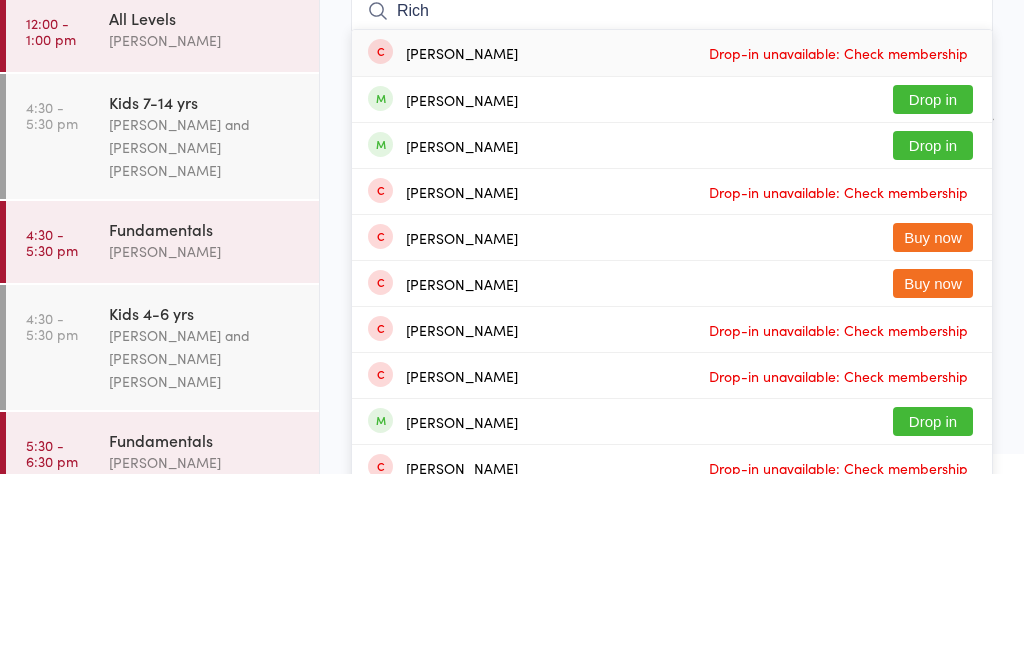 type on "Rich" 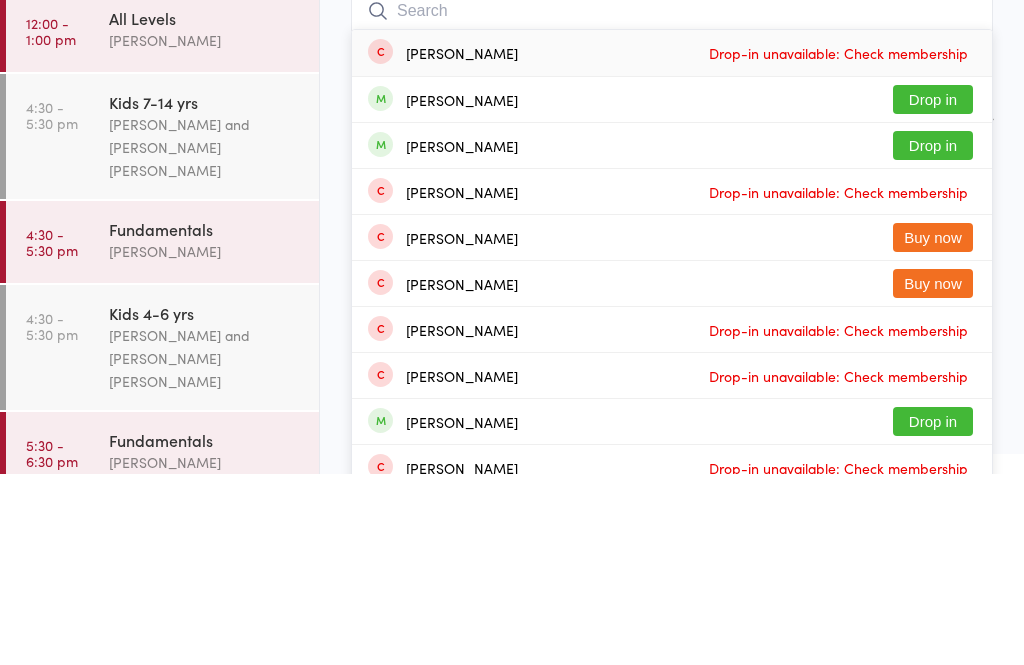 scroll, scrollTop: 82, scrollLeft: 0, axis: vertical 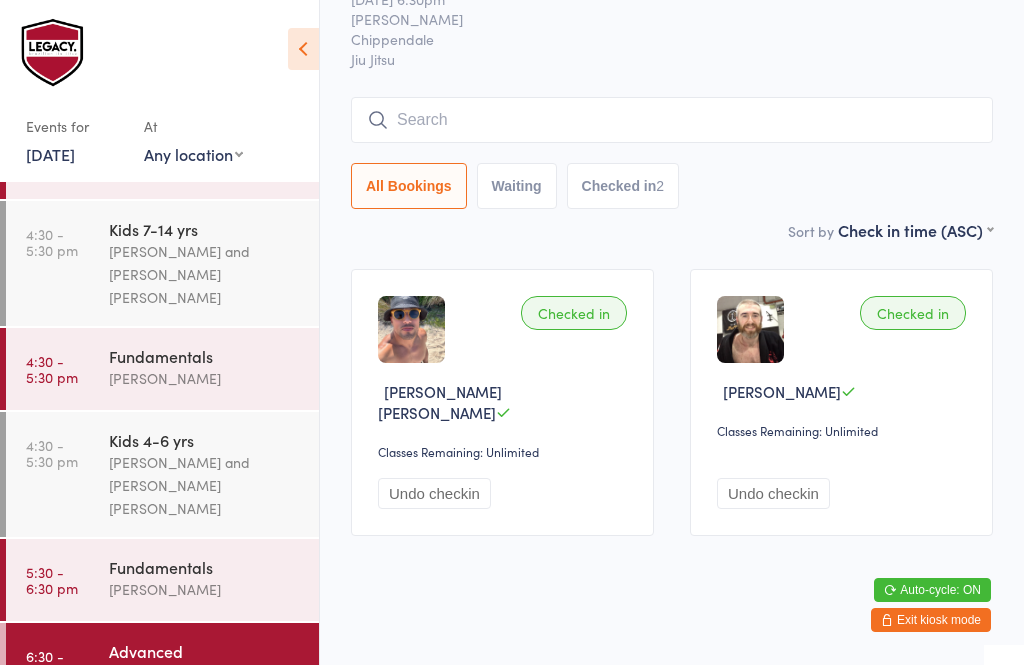 click on "[PERSON_NAME]" at bounding box center (205, 589) 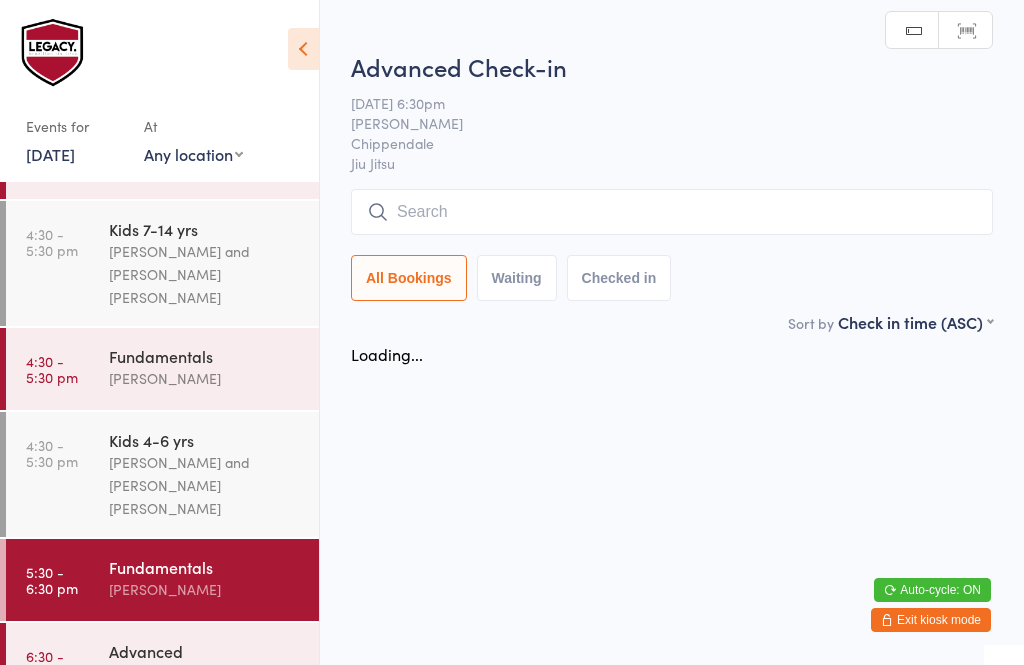 scroll, scrollTop: 0, scrollLeft: 0, axis: both 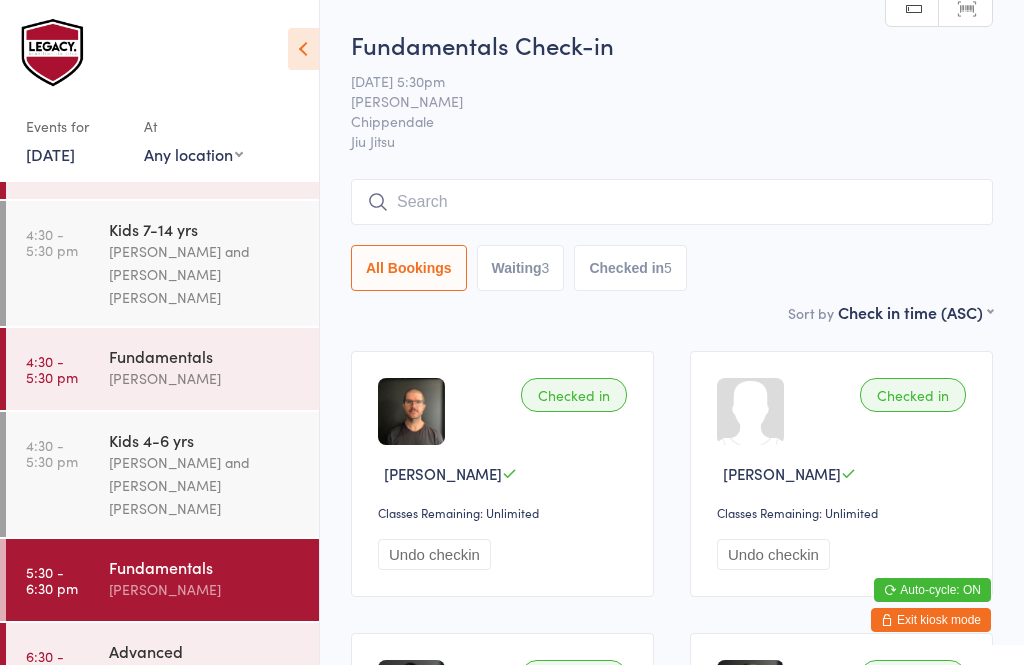 click at bounding box center (672, 202) 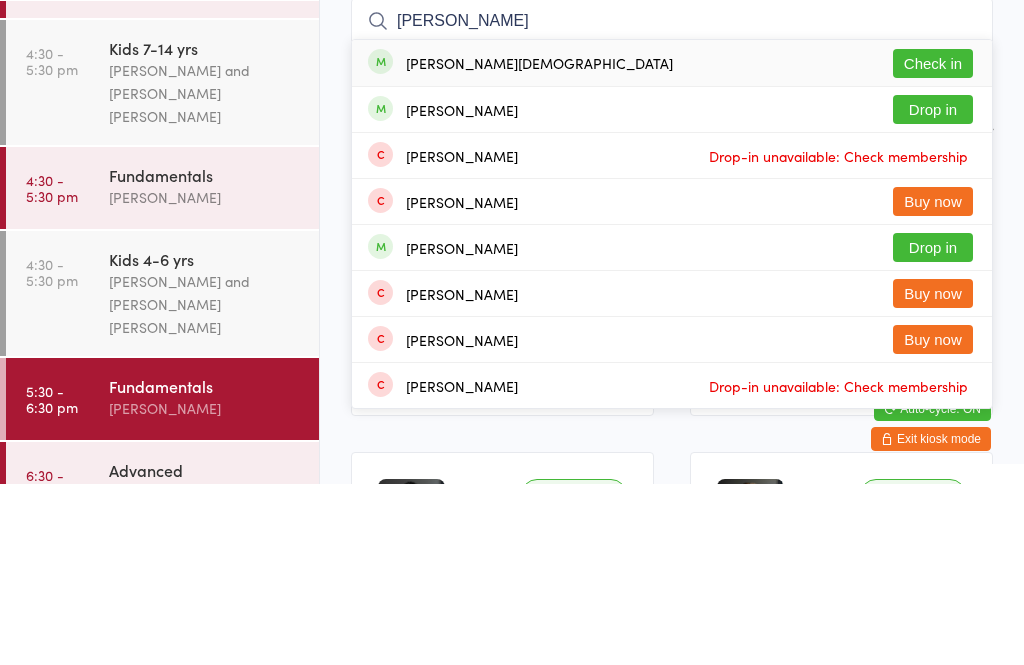 type on "[PERSON_NAME]" 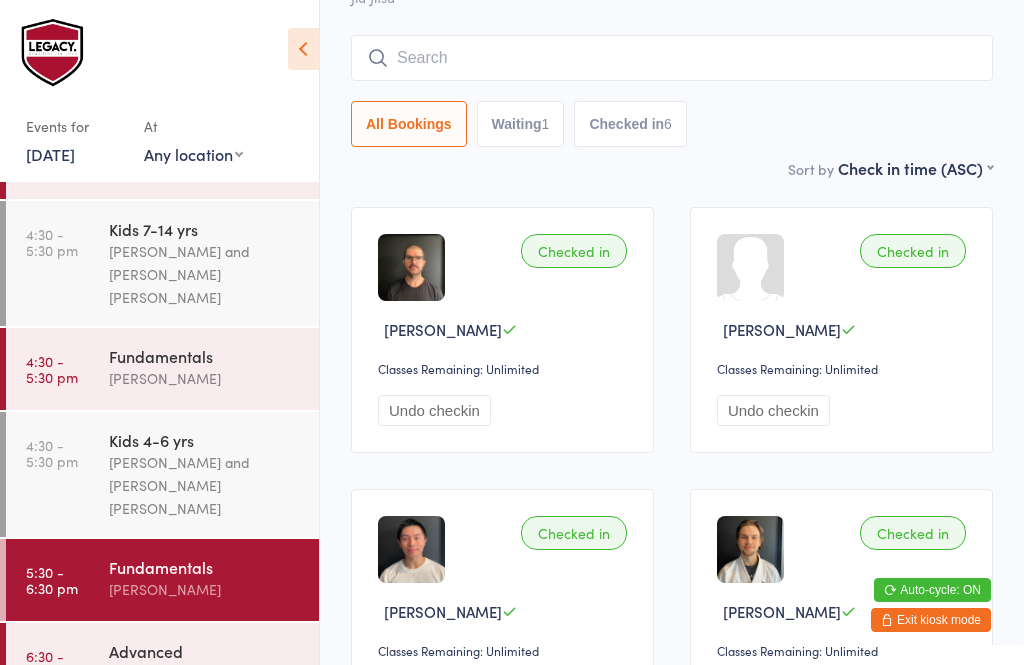 scroll, scrollTop: 143, scrollLeft: 0, axis: vertical 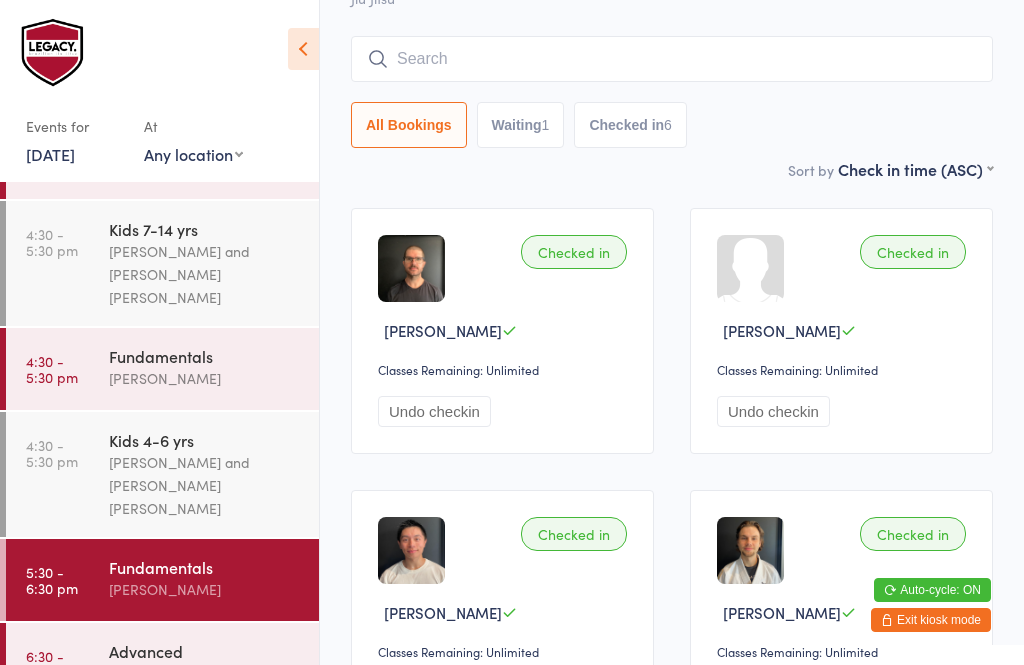 click at bounding box center [672, 59] 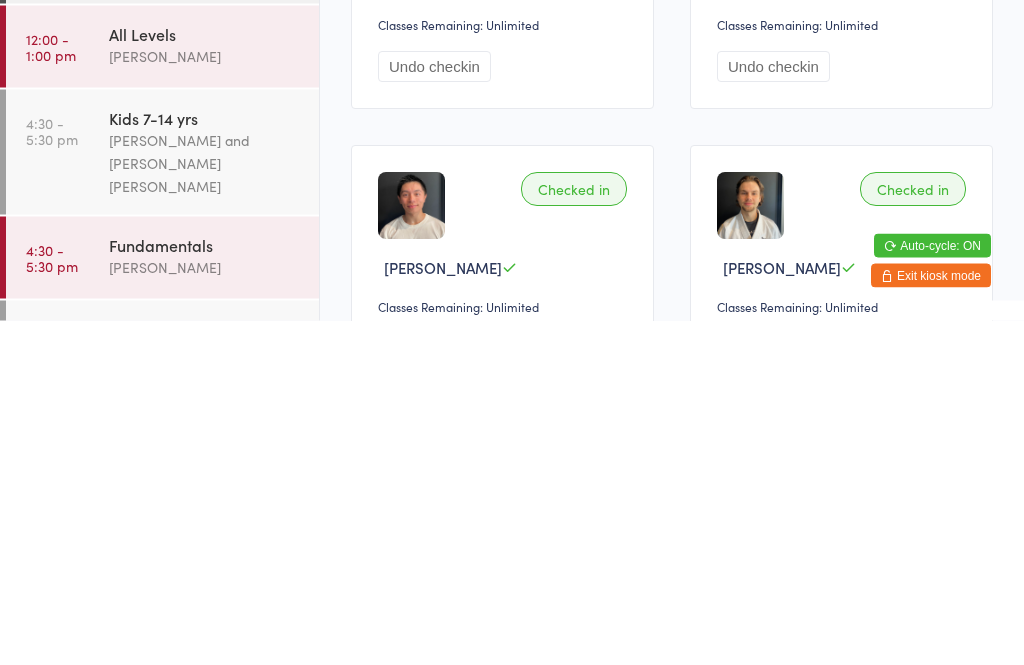 scroll, scrollTop: 0, scrollLeft: 0, axis: both 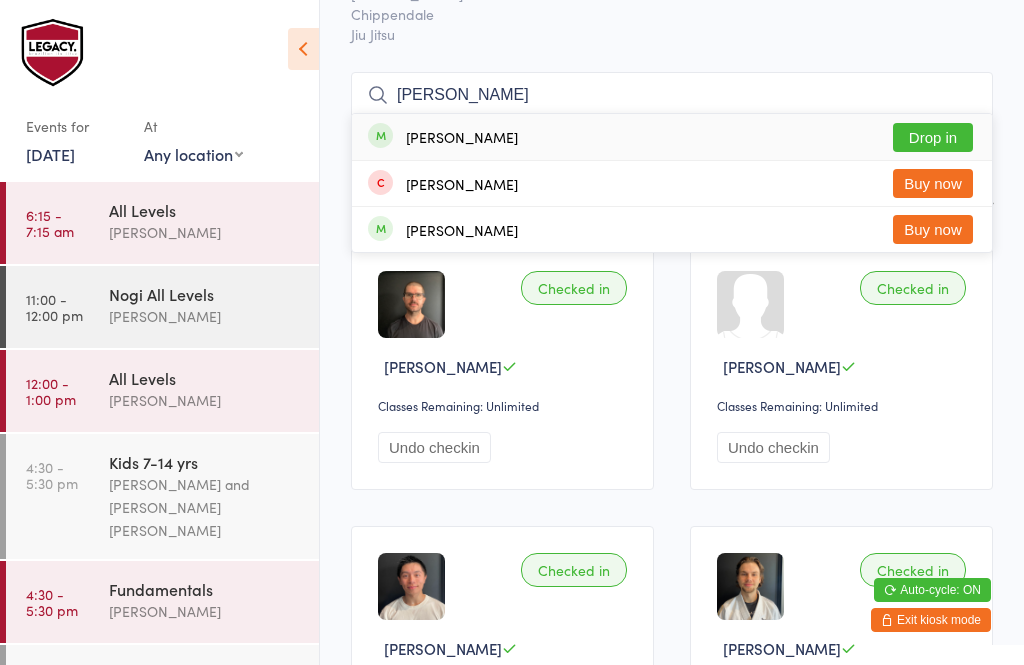 type on "[PERSON_NAME]" 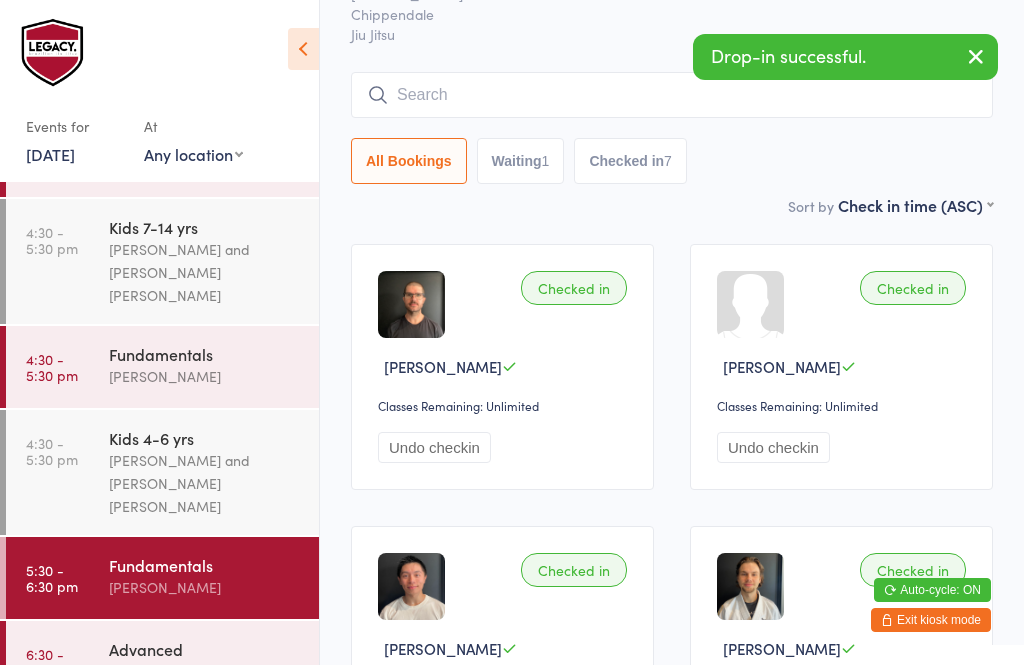 scroll, scrollTop: 233, scrollLeft: 0, axis: vertical 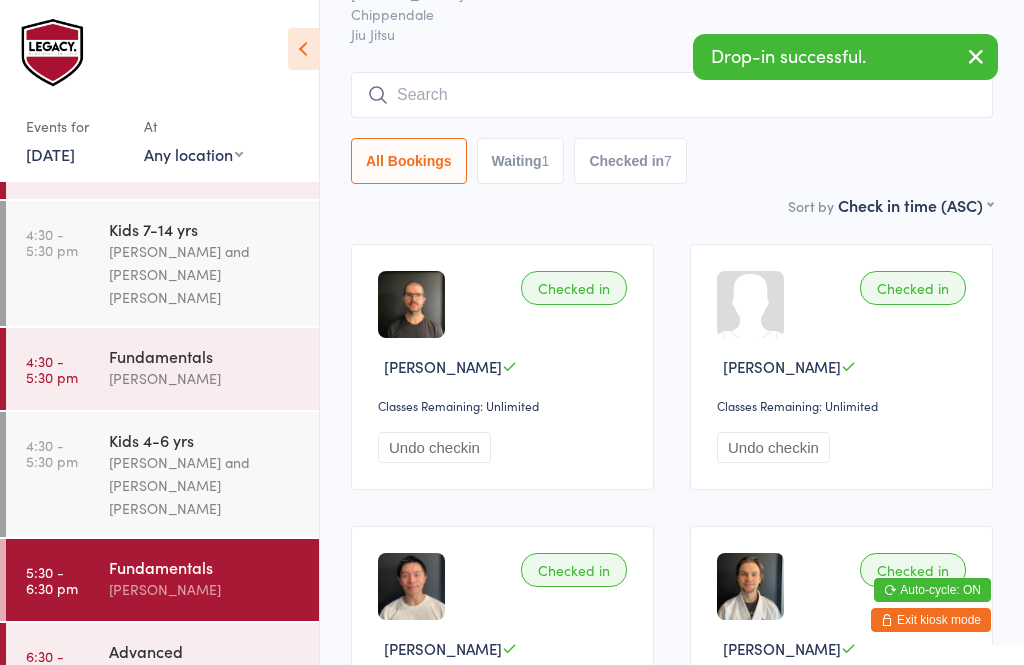 click at bounding box center (672, 95) 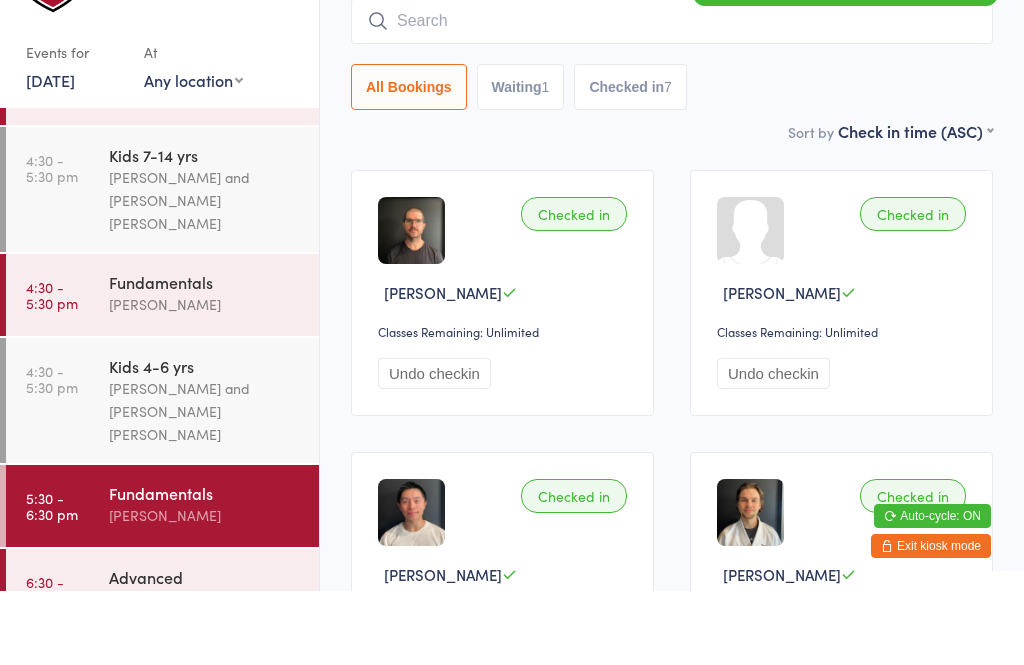scroll, scrollTop: 231, scrollLeft: 0, axis: vertical 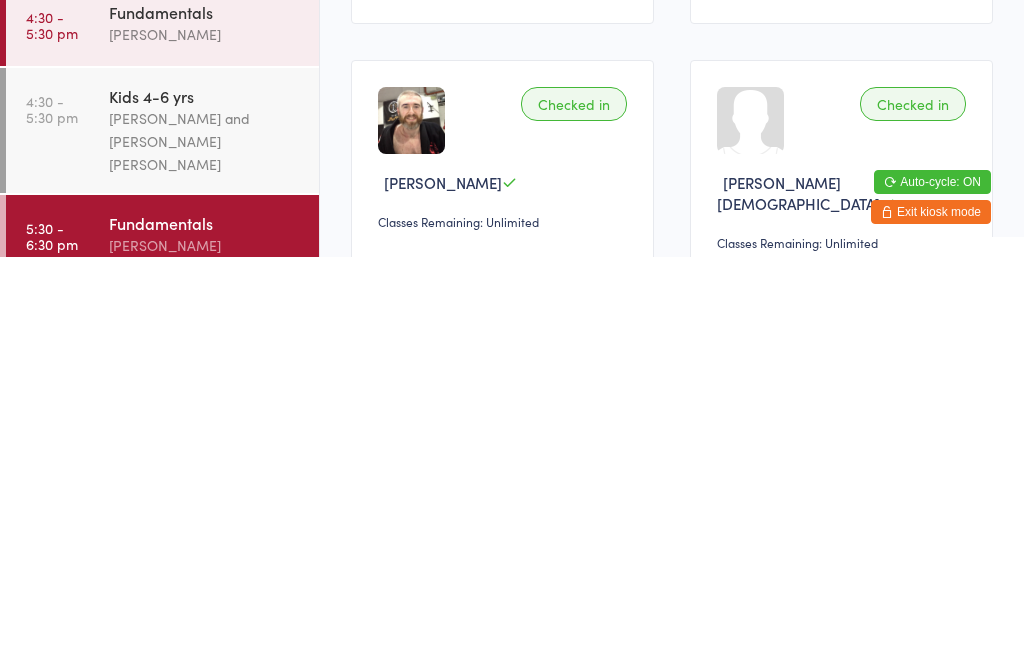 click on "[PERSON_NAME]" at bounding box center (205, 737) 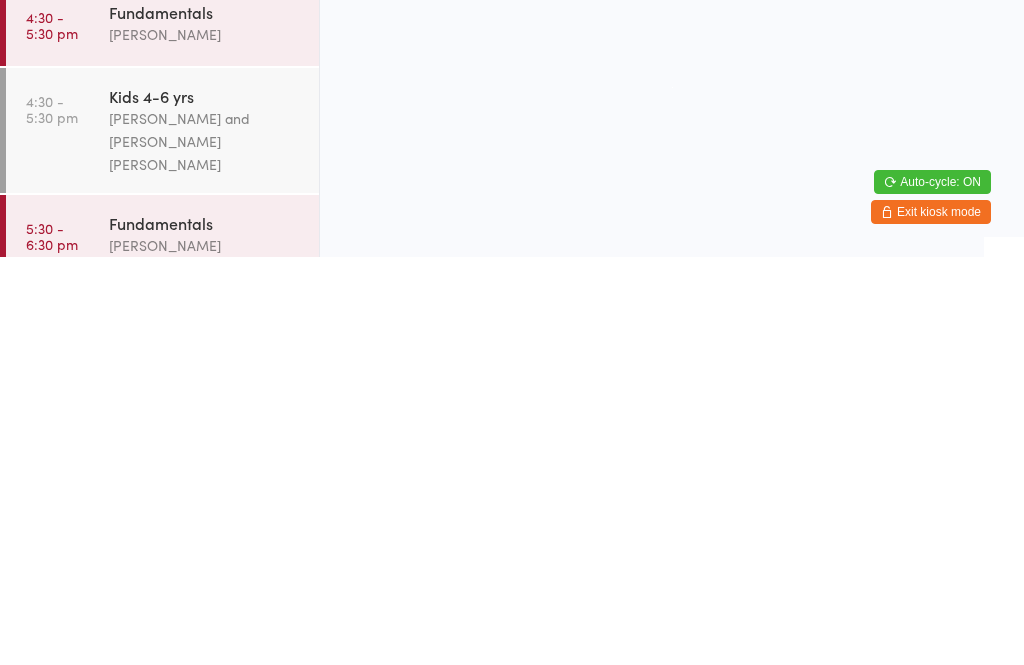 scroll, scrollTop: 0, scrollLeft: 0, axis: both 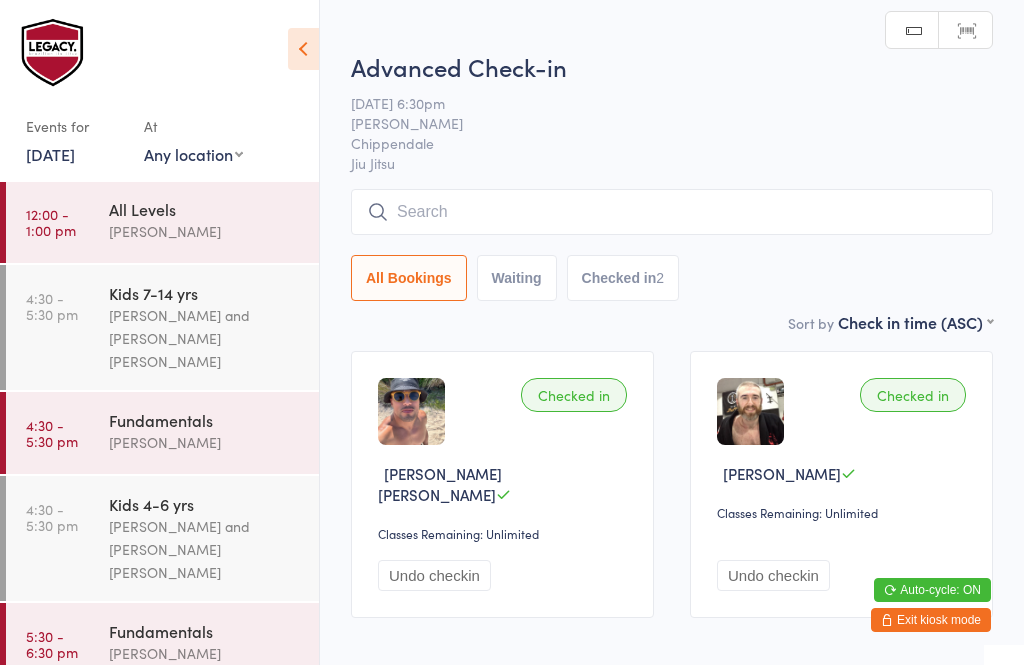 click at bounding box center (672, 212) 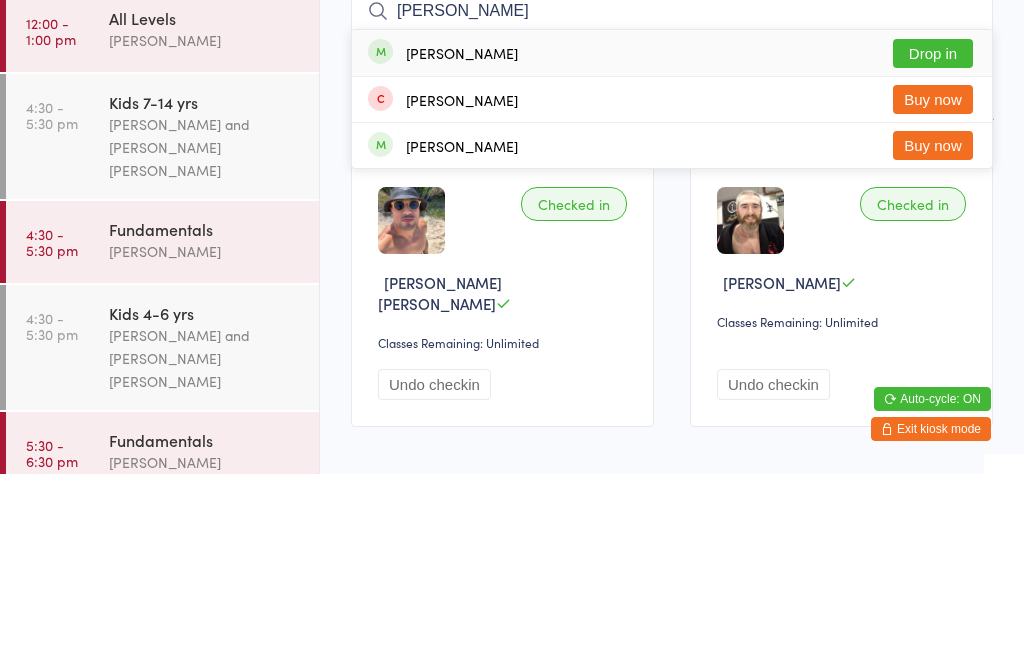 type on "[PERSON_NAME]" 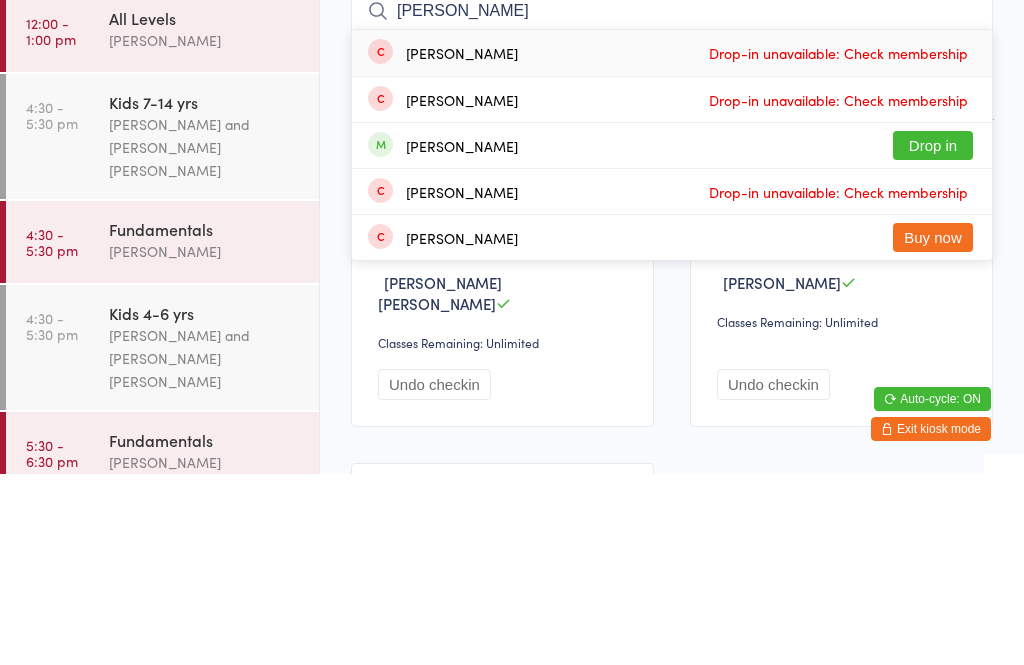 type on "[PERSON_NAME]" 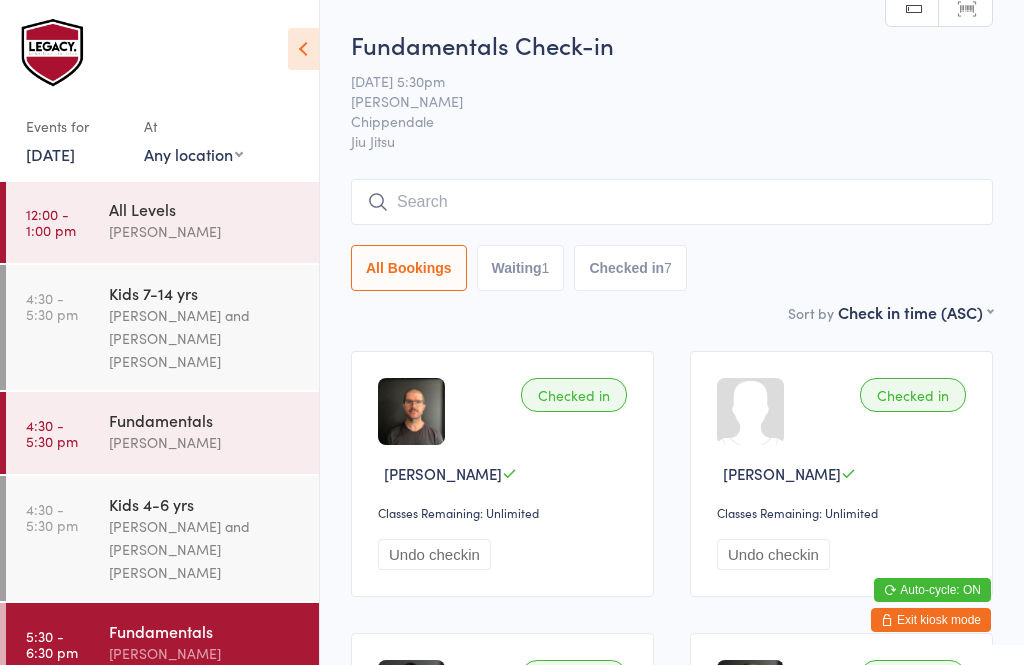 click at bounding box center (672, 202) 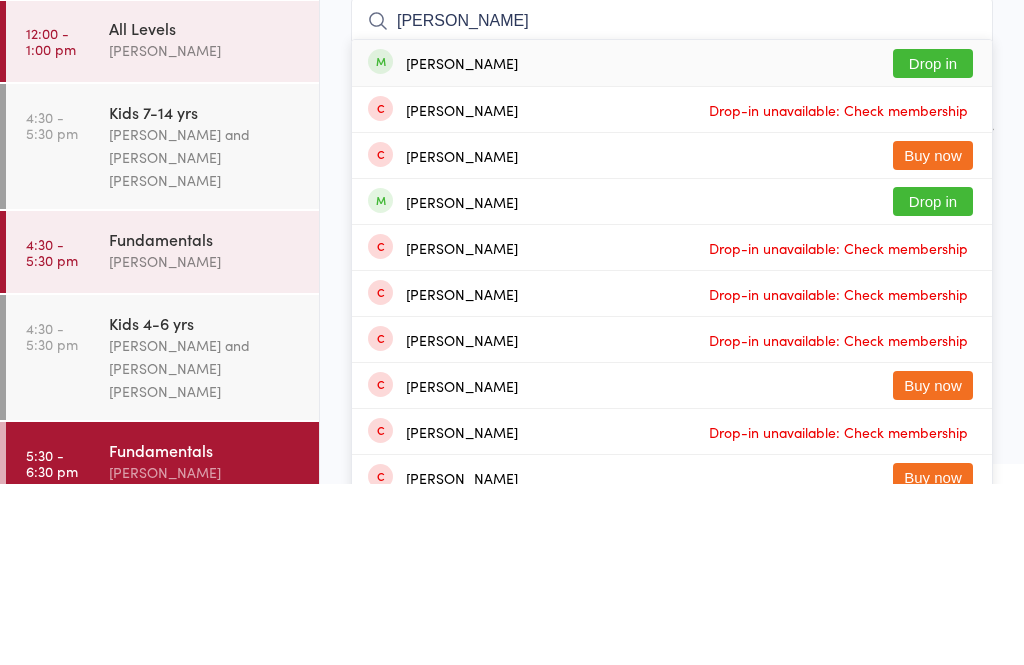 type on "[PERSON_NAME]" 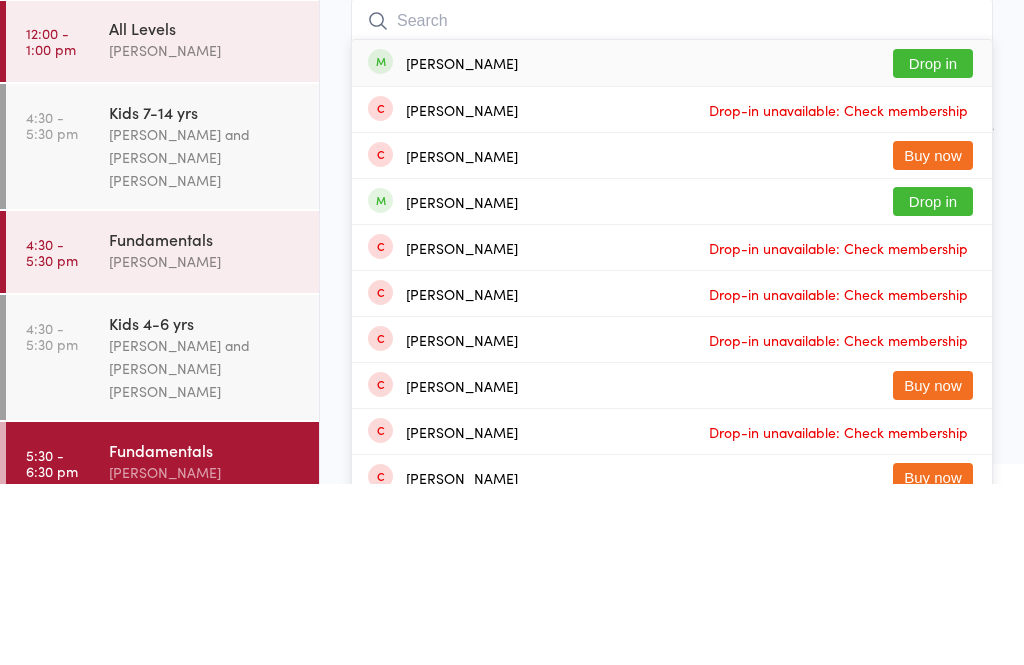 scroll, scrollTop: 181, scrollLeft: 0, axis: vertical 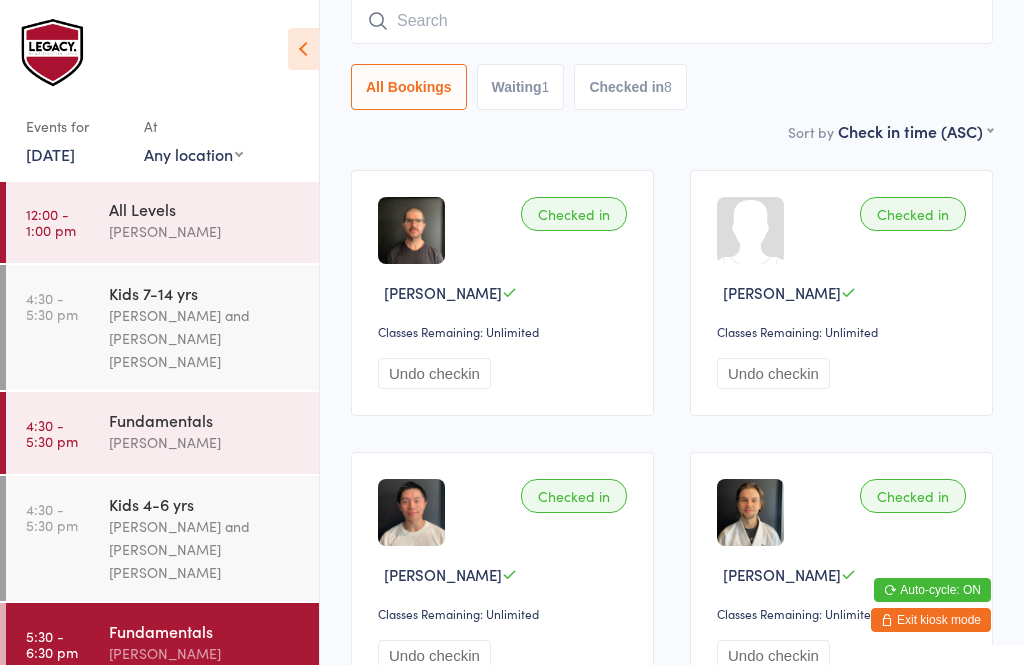 click at bounding box center (672, 21) 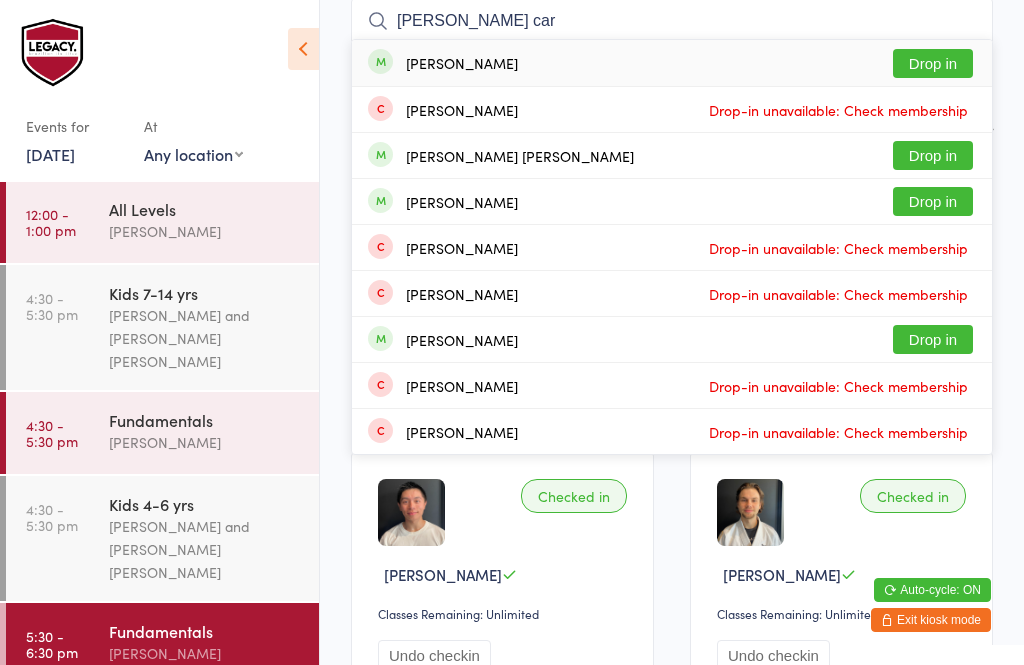 type on "[PERSON_NAME] car" 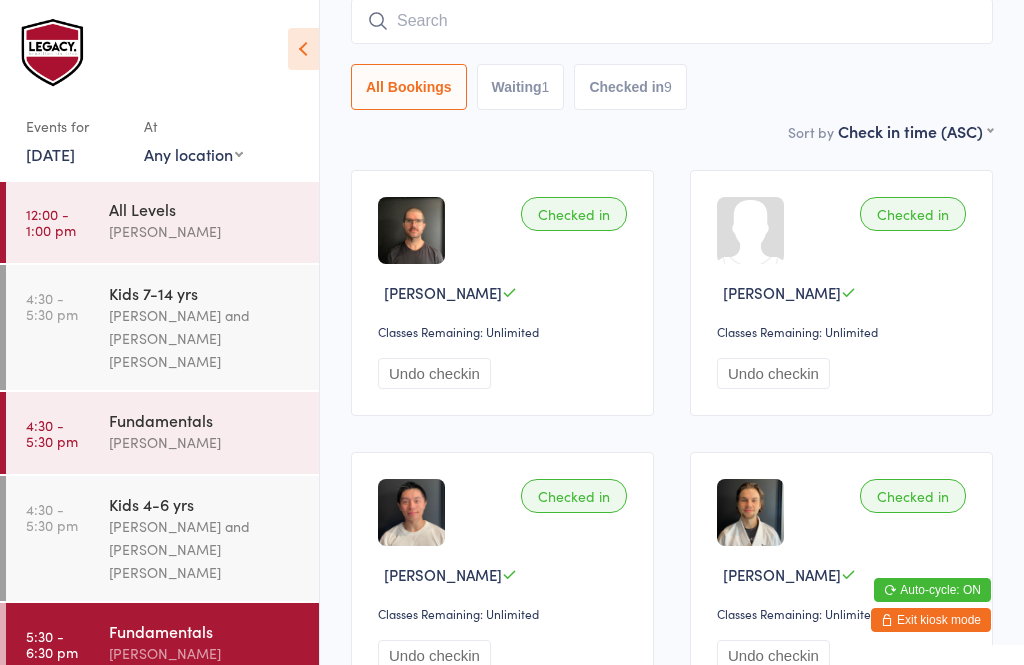 click at bounding box center (672, 21) 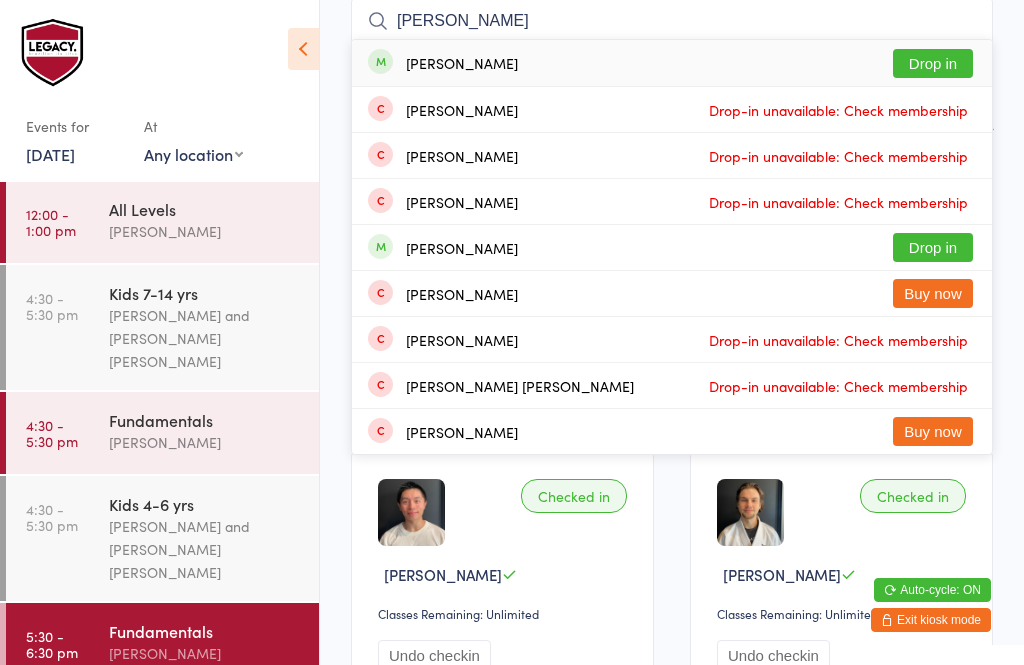 type on "[PERSON_NAME]" 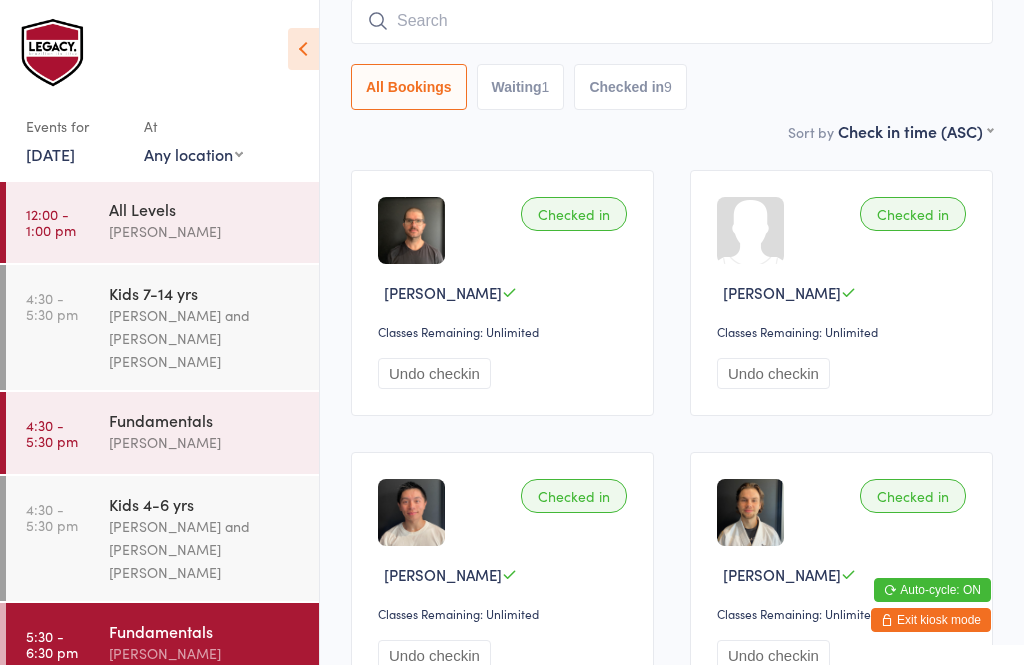 click at bounding box center (672, 21) 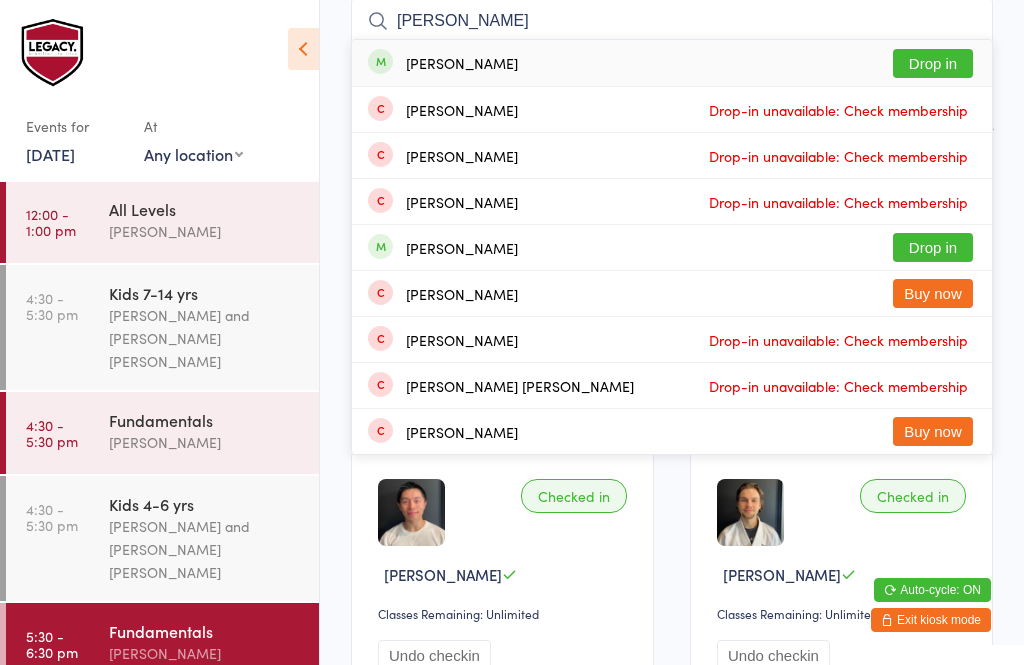 click on "[PERSON_NAME]" at bounding box center (672, 21) 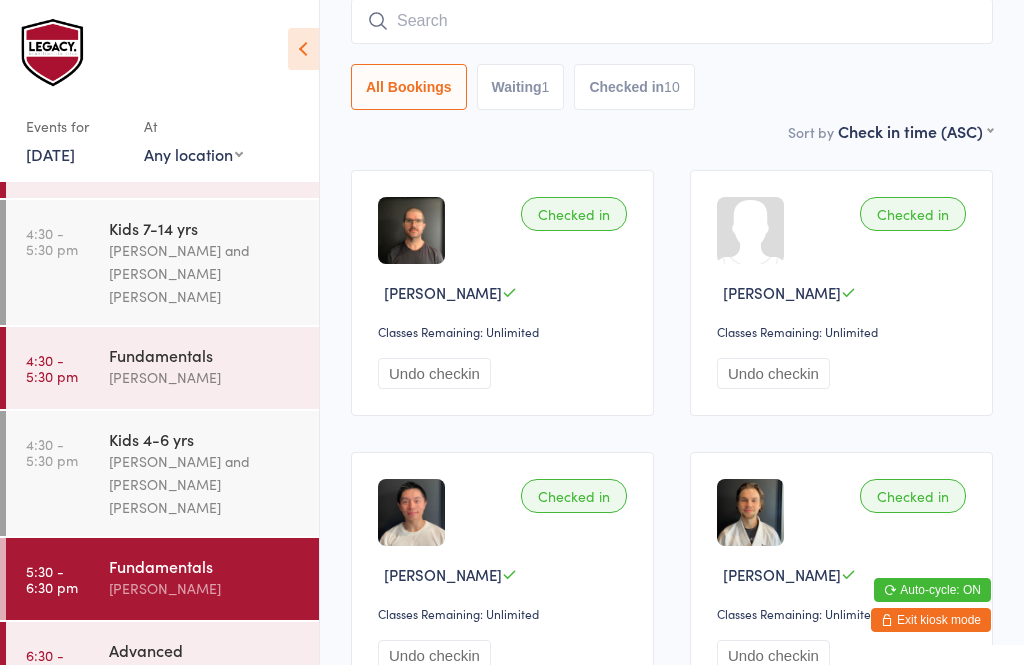 scroll, scrollTop: 233, scrollLeft: 0, axis: vertical 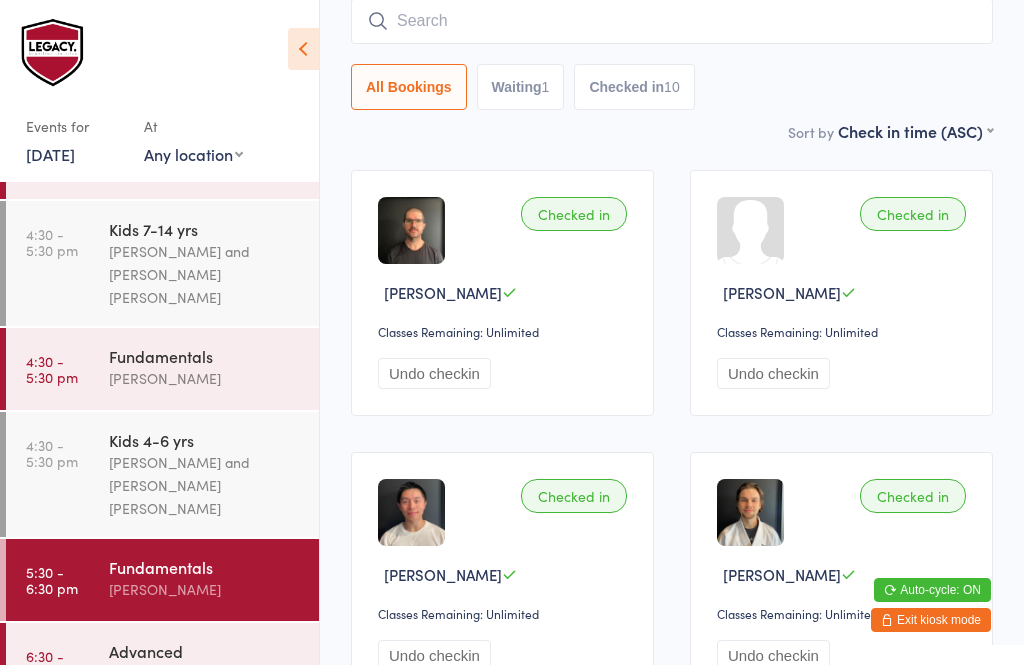click on "5:30 - 6:30 pm Fundamentals [PERSON_NAME]" at bounding box center [162, 580] 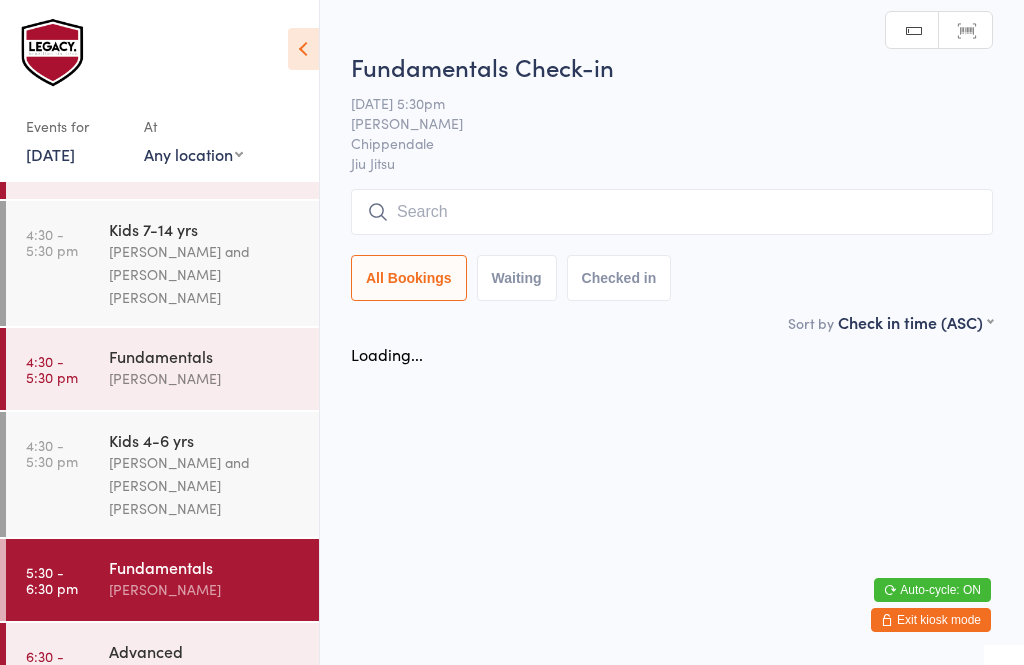 scroll, scrollTop: 0, scrollLeft: 0, axis: both 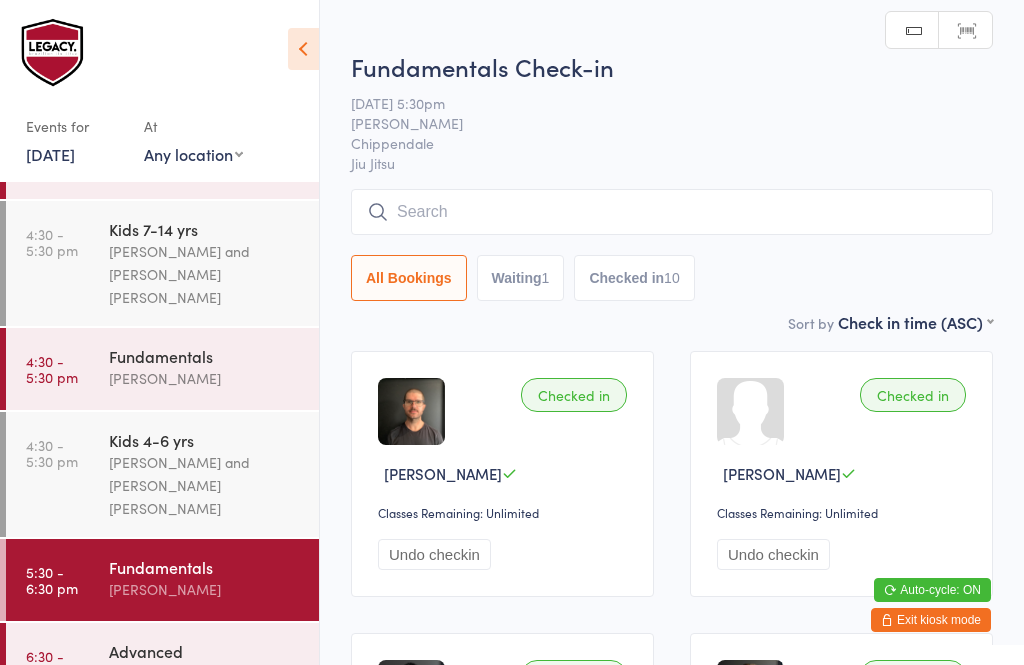 click on "Undo checkin" at bounding box center (434, 554) 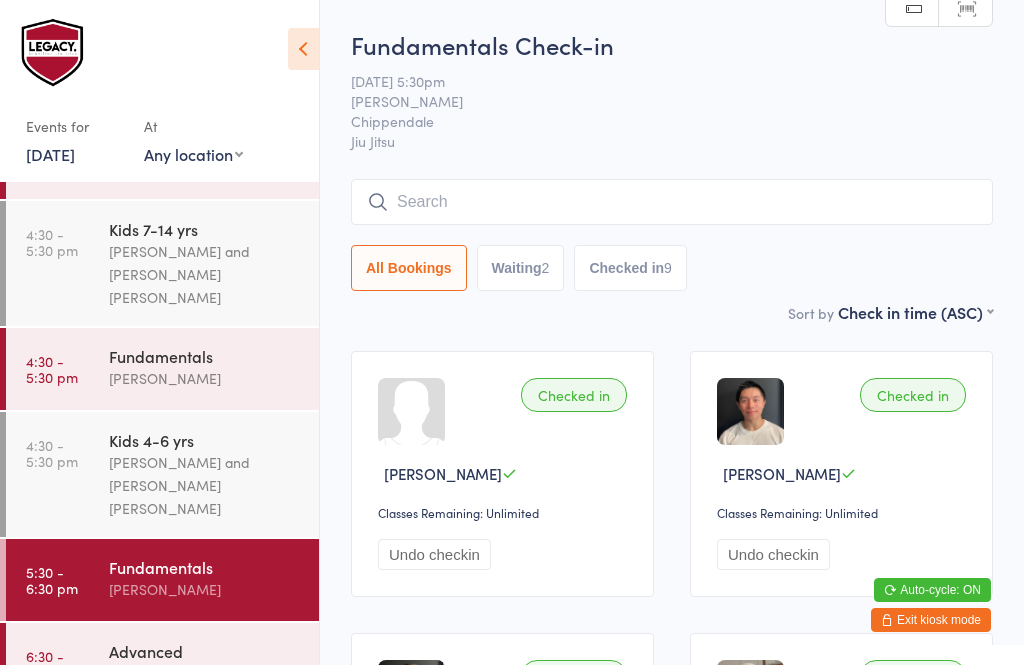 click at bounding box center [672, 202] 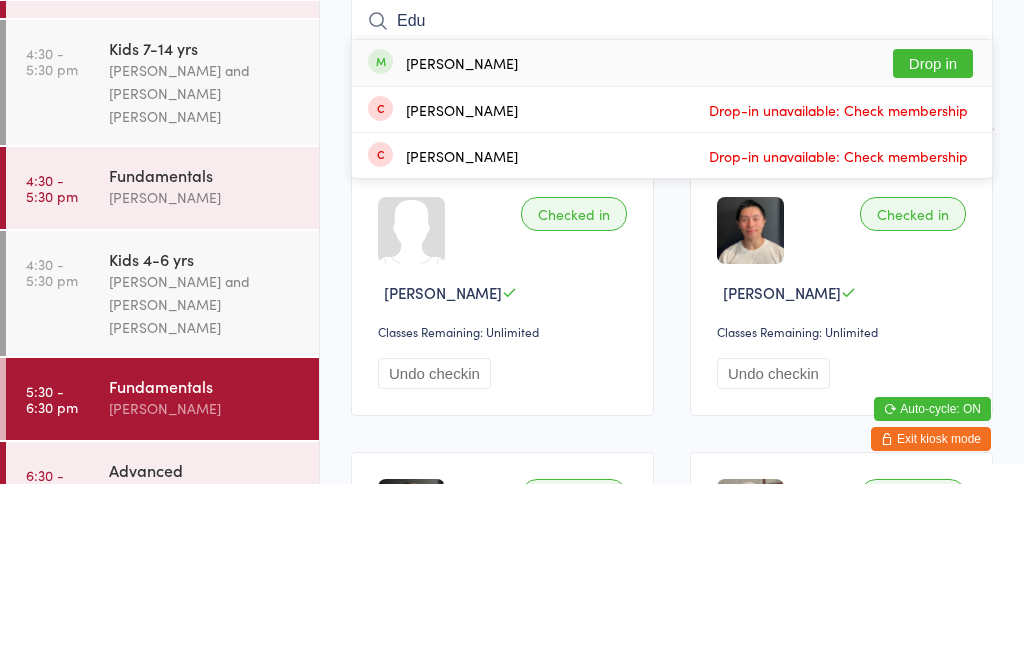 type on "Edu" 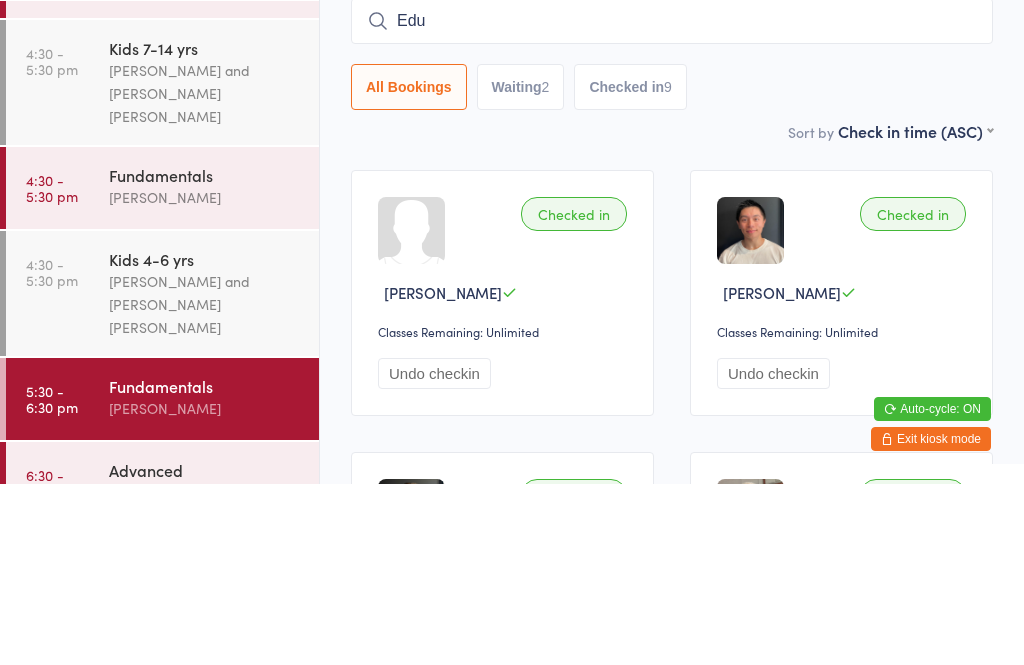 type 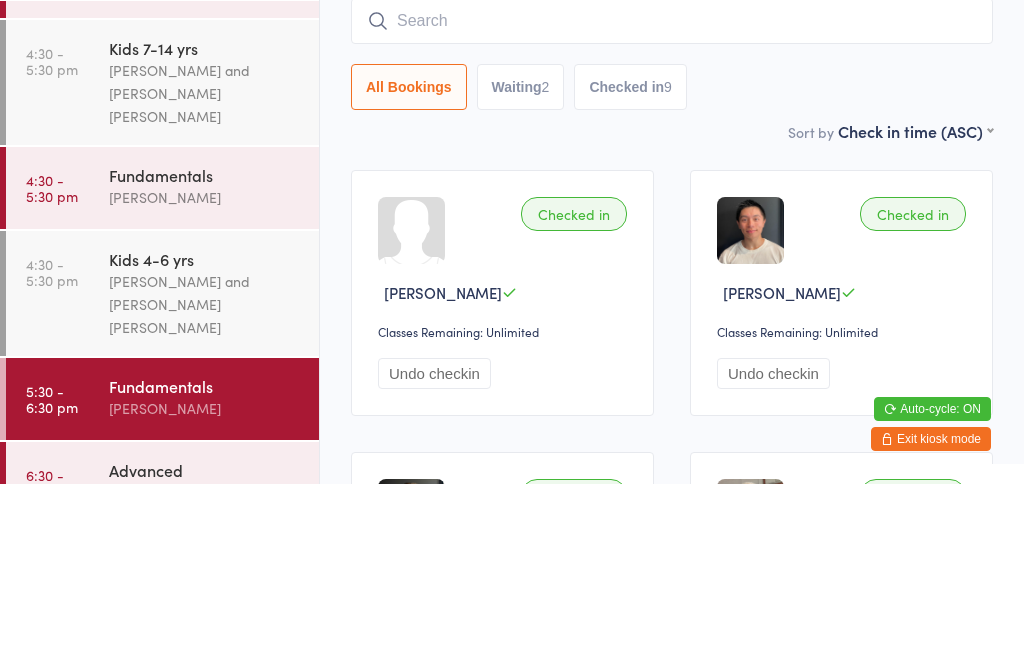 scroll, scrollTop: 181, scrollLeft: 0, axis: vertical 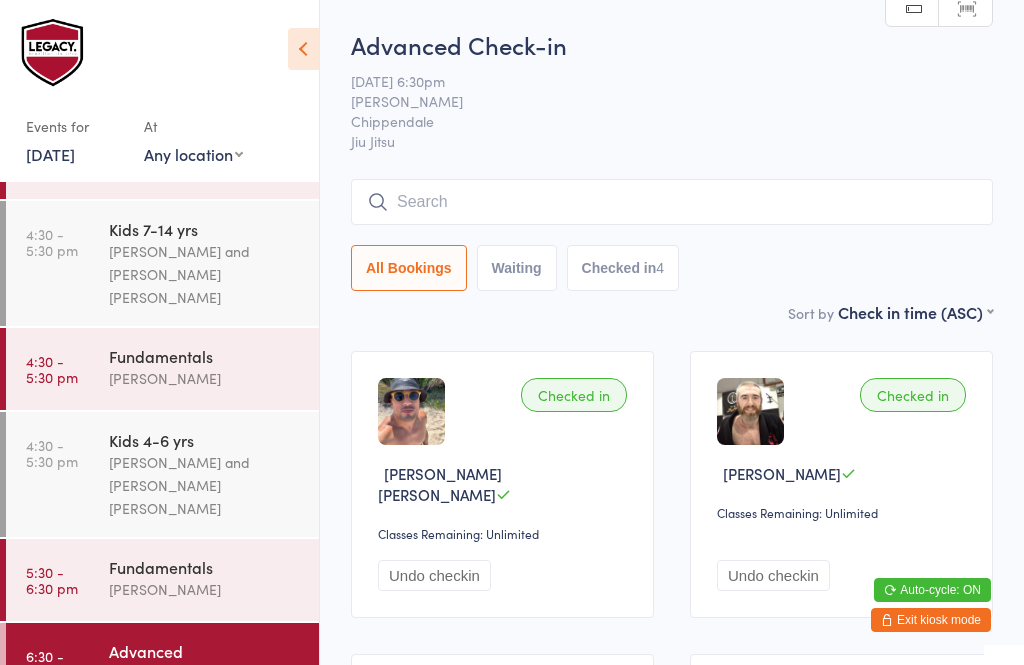 click at bounding box center [672, 202] 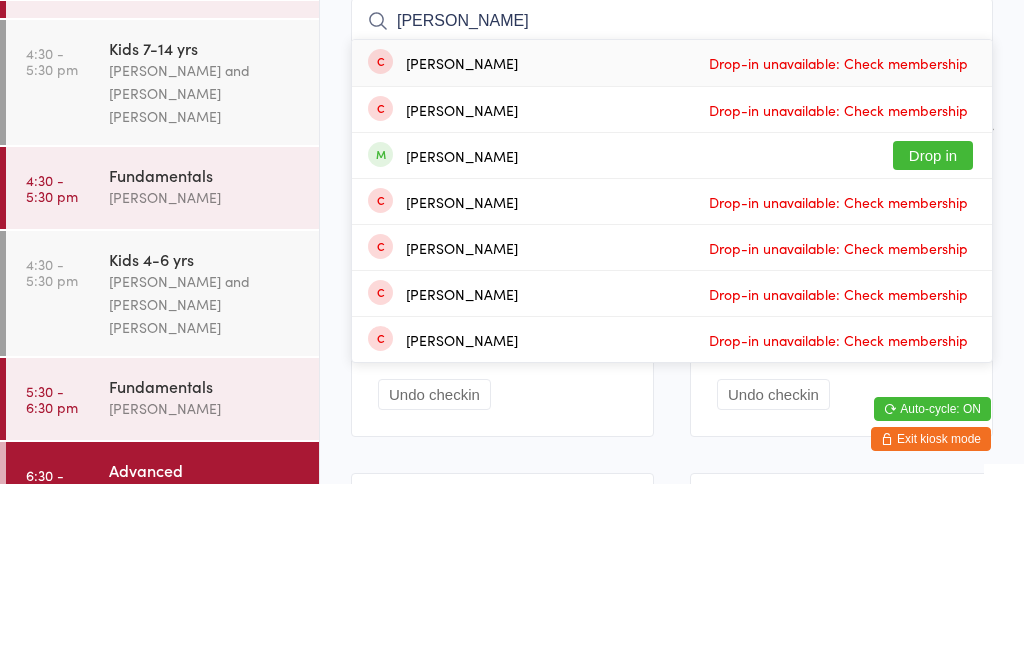 type on "[PERSON_NAME]" 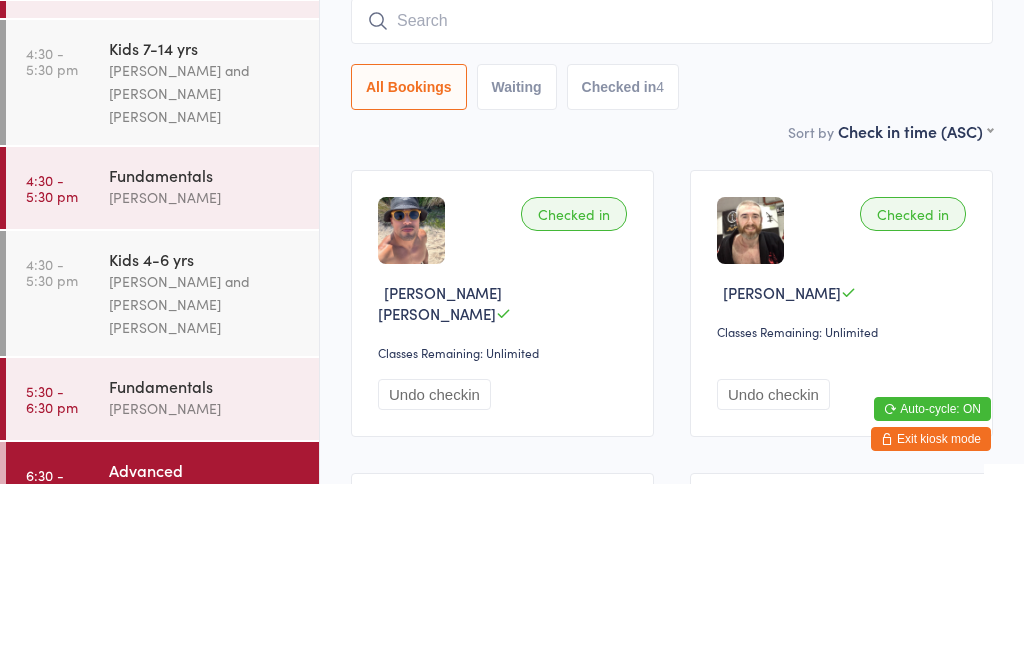 scroll, scrollTop: 181, scrollLeft: 0, axis: vertical 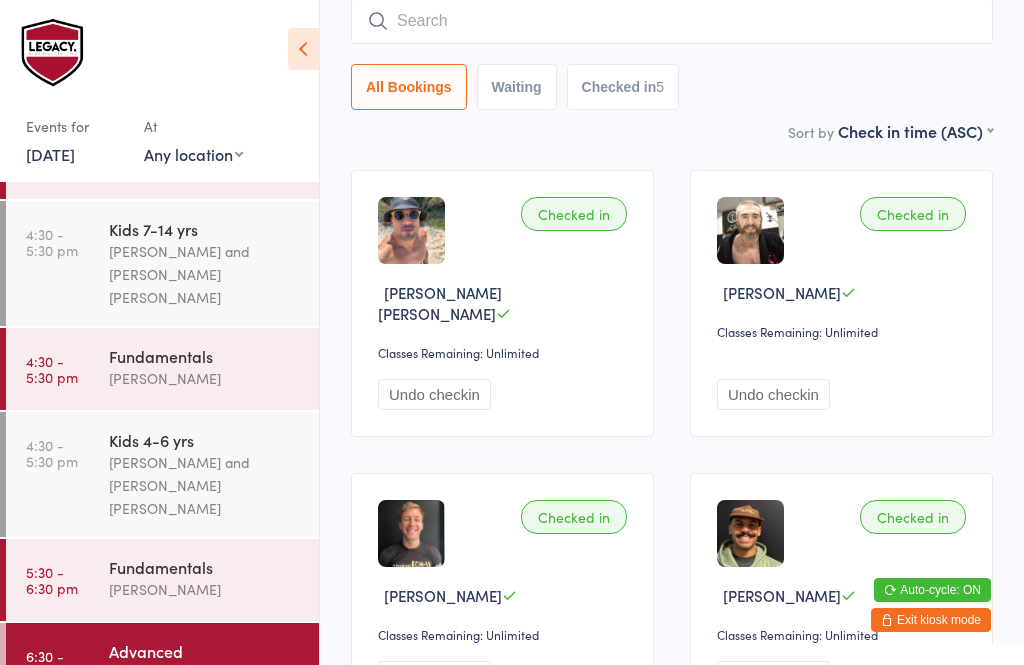 click at bounding box center [672, 21] 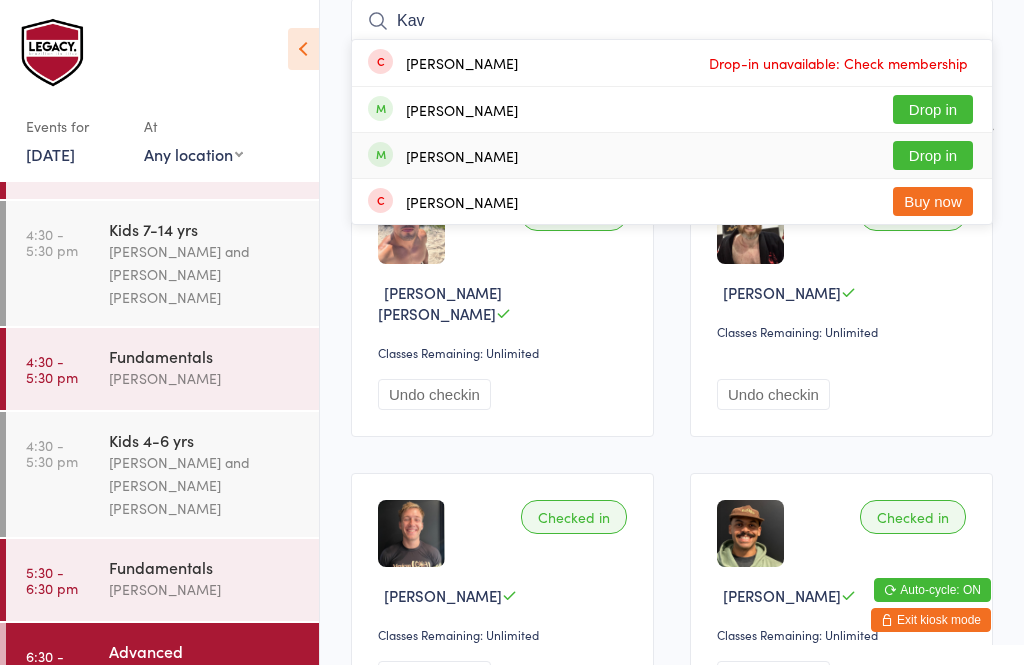 type on "Kav" 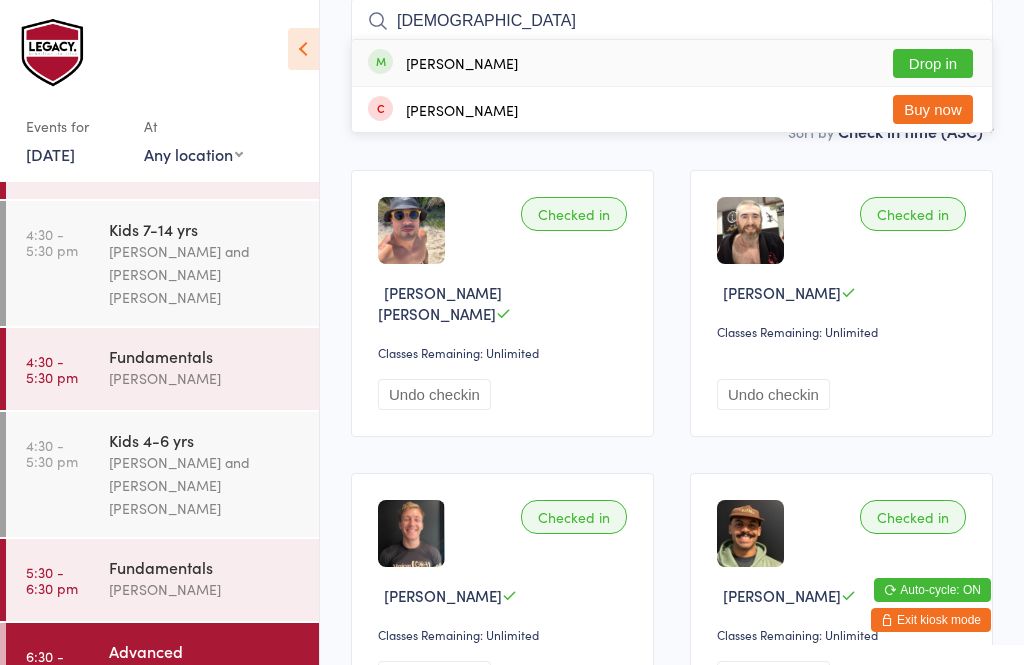 type on "[DEMOGRAPHIC_DATA]" 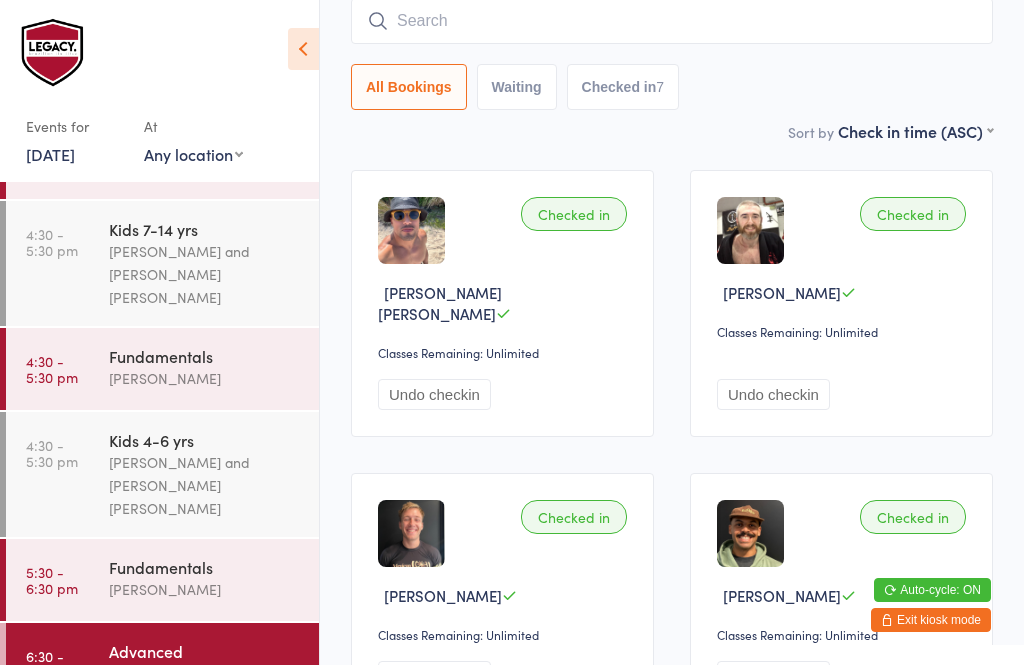 click at bounding box center [672, 21] 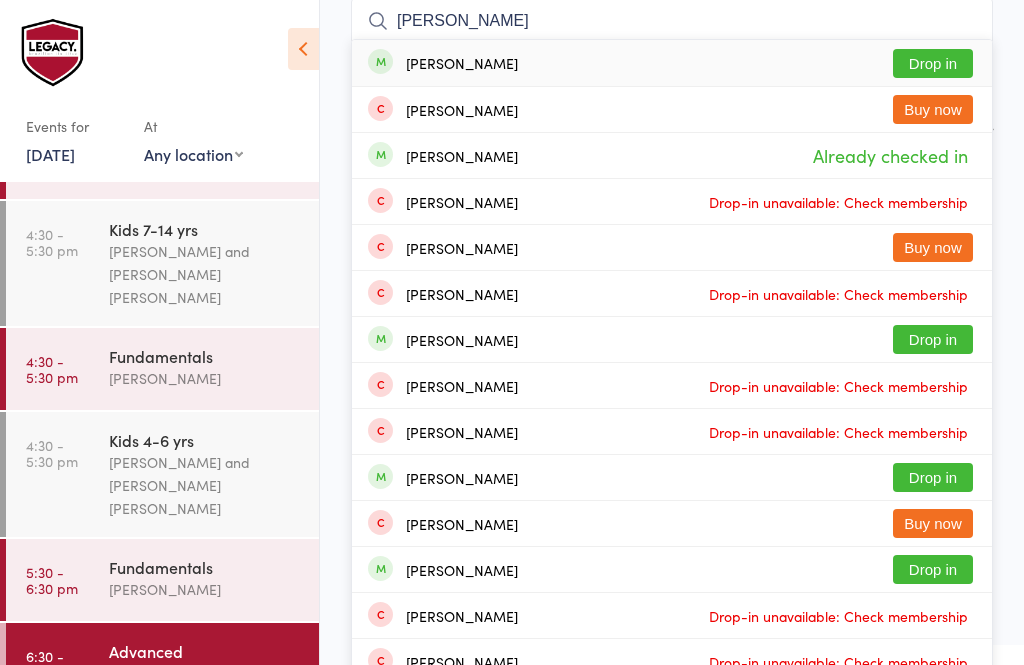 type on "[PERSON_NAME]" 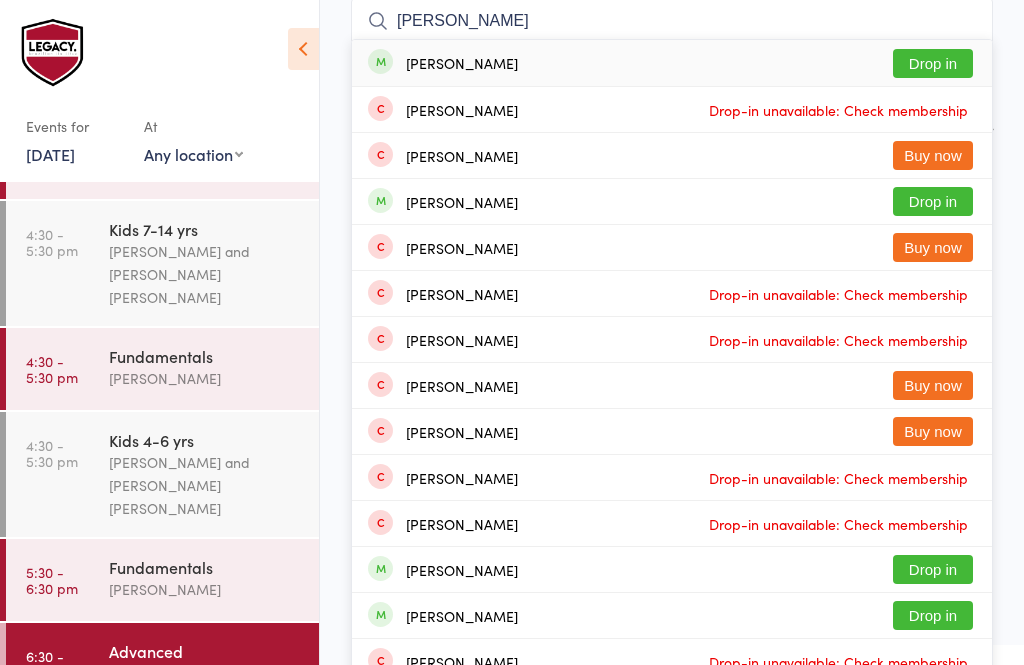 type on "[PERSON_NAME]" 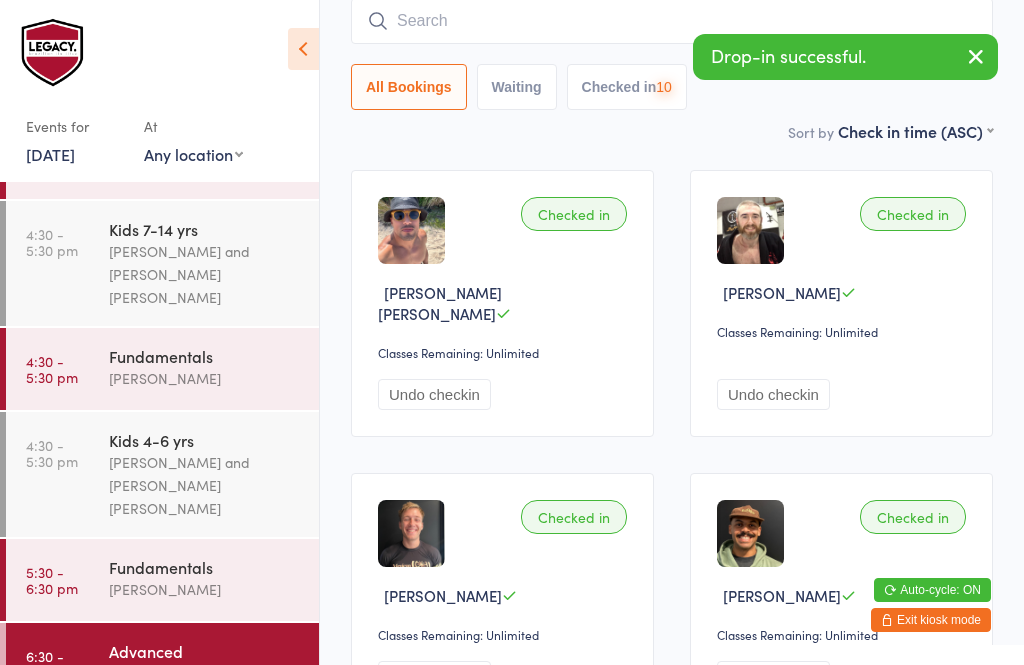 scroll, scrollTop: 169, scrollLeft: 0, axis: vertical 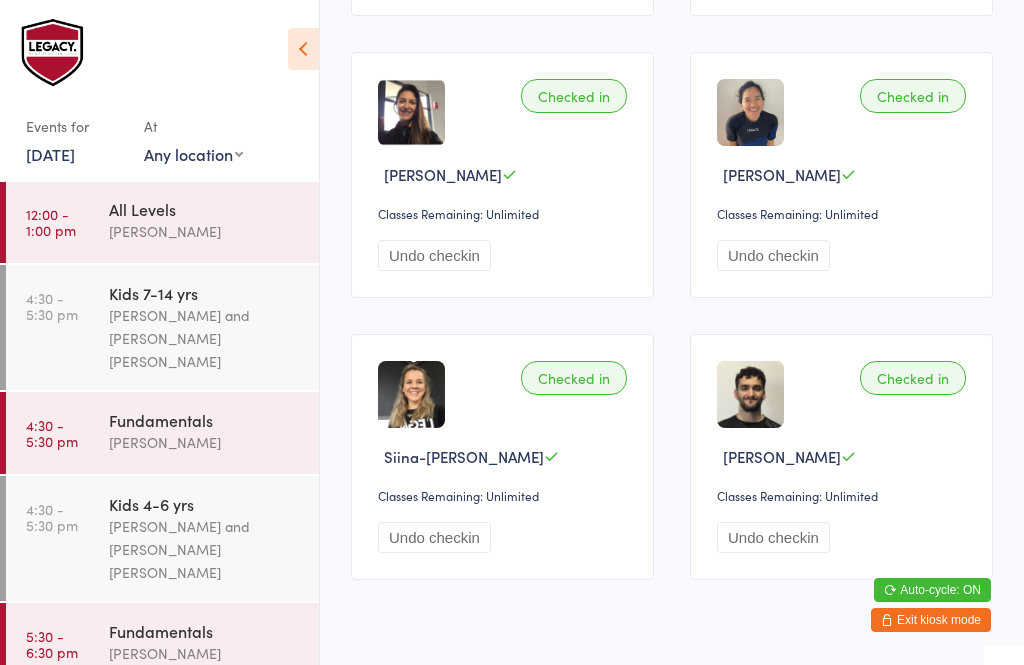 click on "6:30 - 8:00 pm Advanced [PERSON_NAME]" at bounding box center [162, 728] 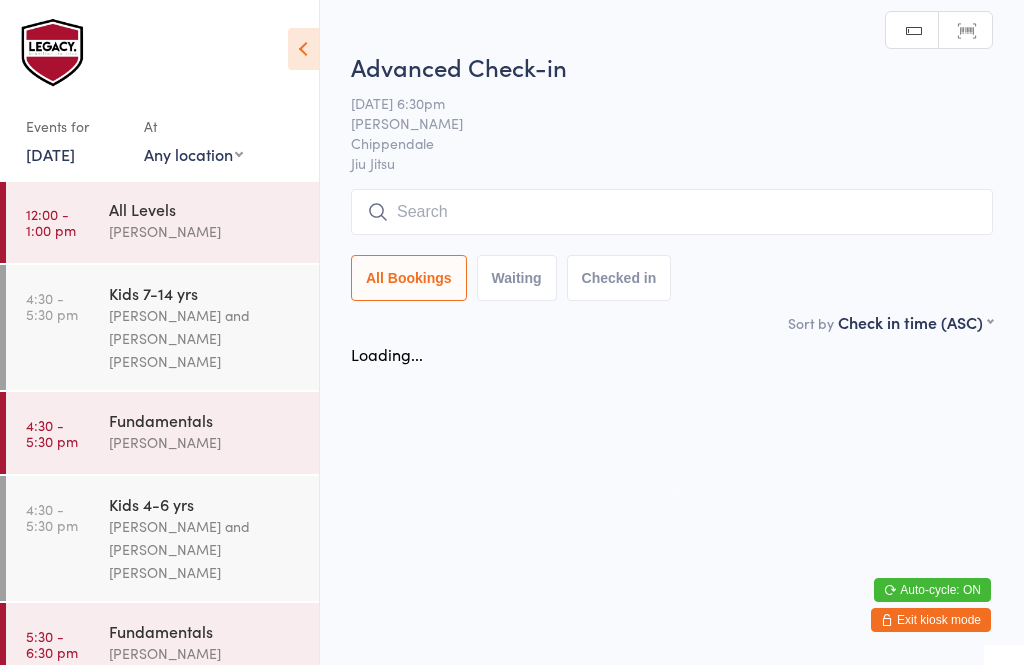 scroll, scrollTop: 0, scrollLeft: 0, axis: both 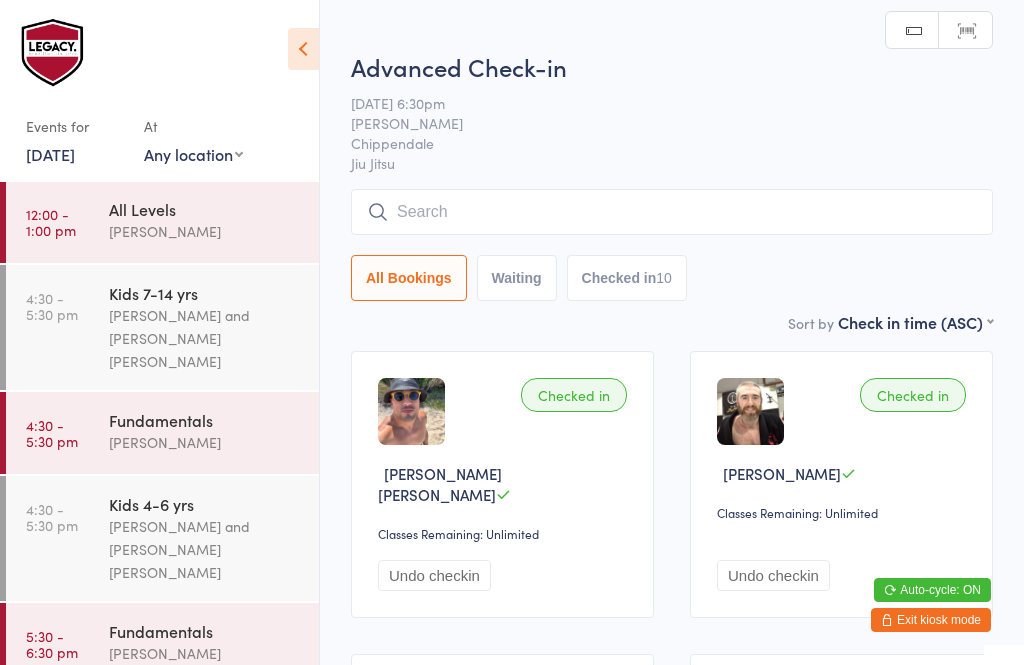 click at bounding box center [672, 212] 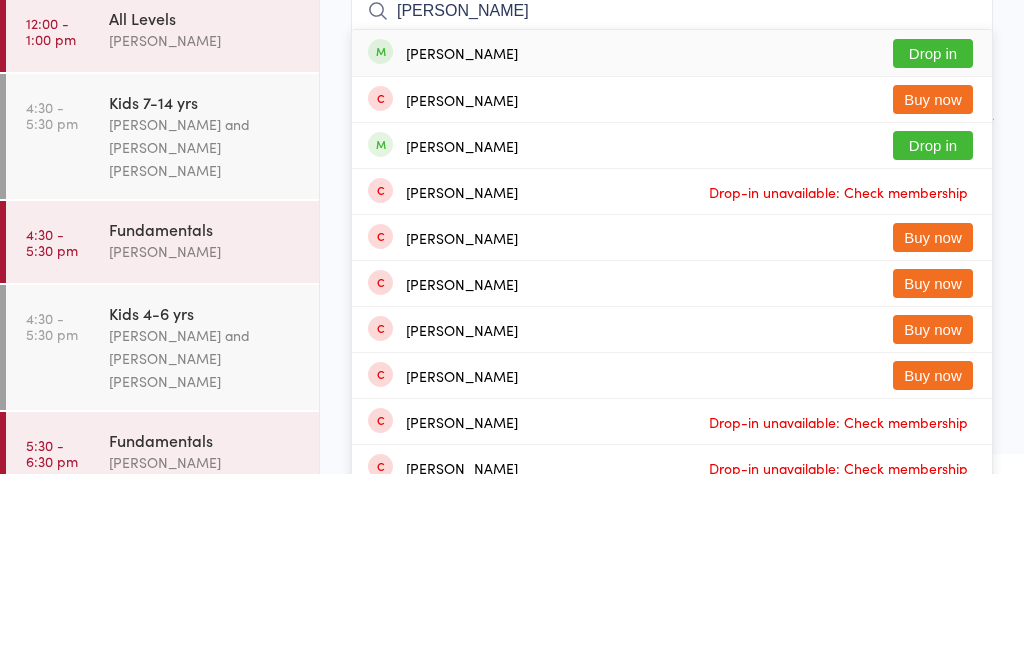 type on "[PERSON_NAME]" 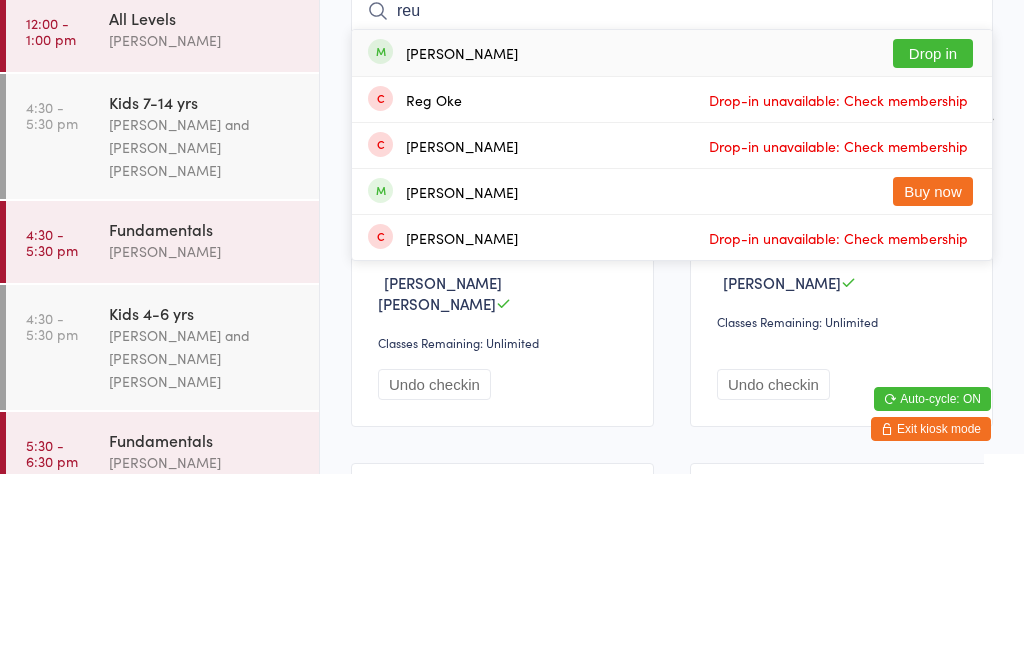 type on "reu" 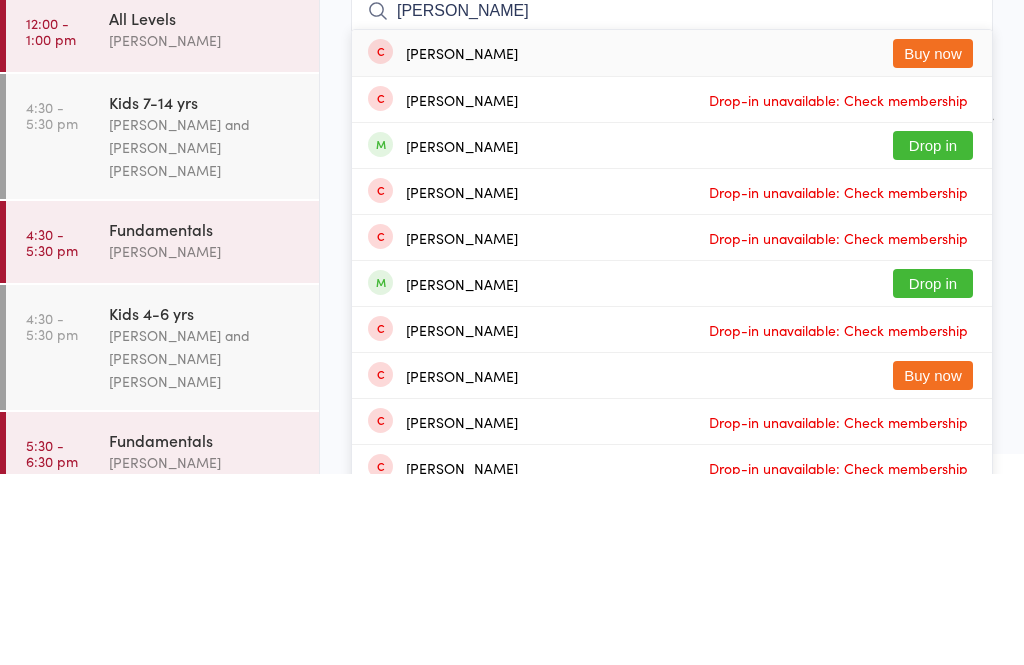 type on "[PERSON_NAME]" 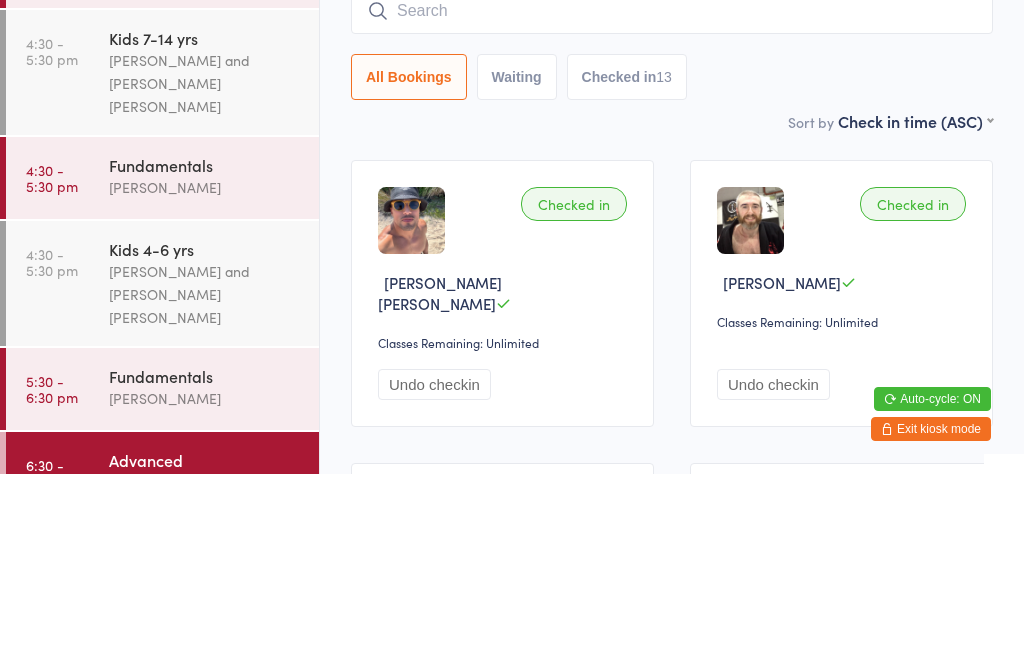 scroll, scrollTop: 169, scrollLeft: 0, axis: vertical 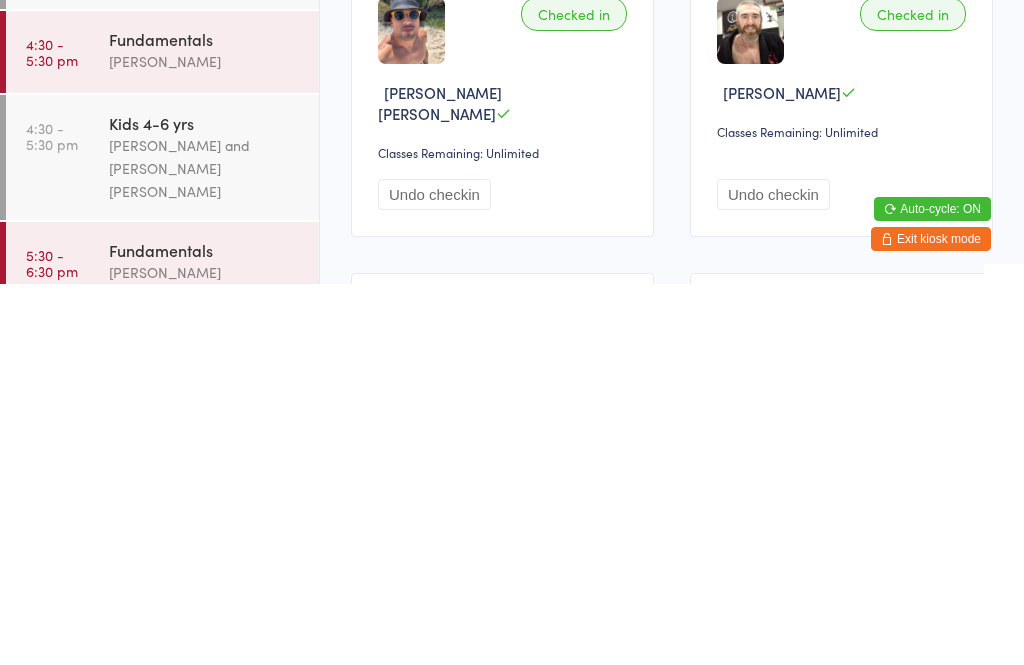 click on "Fundamentals" at bounding box center (205, 631) 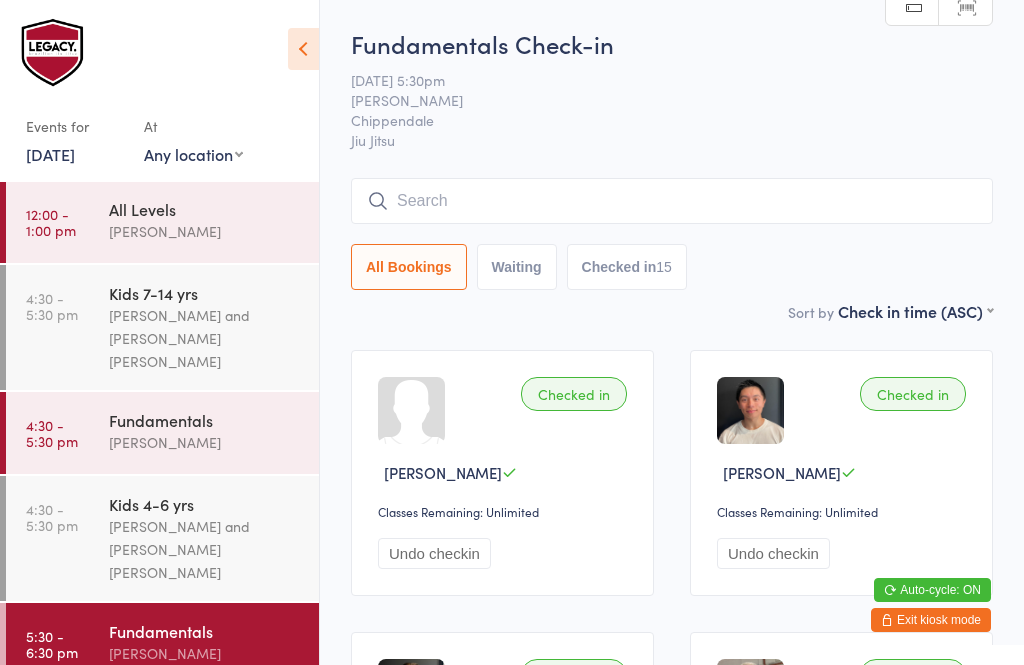 scroll, scrollTop: 0, scrollLeft: 0, axis: both 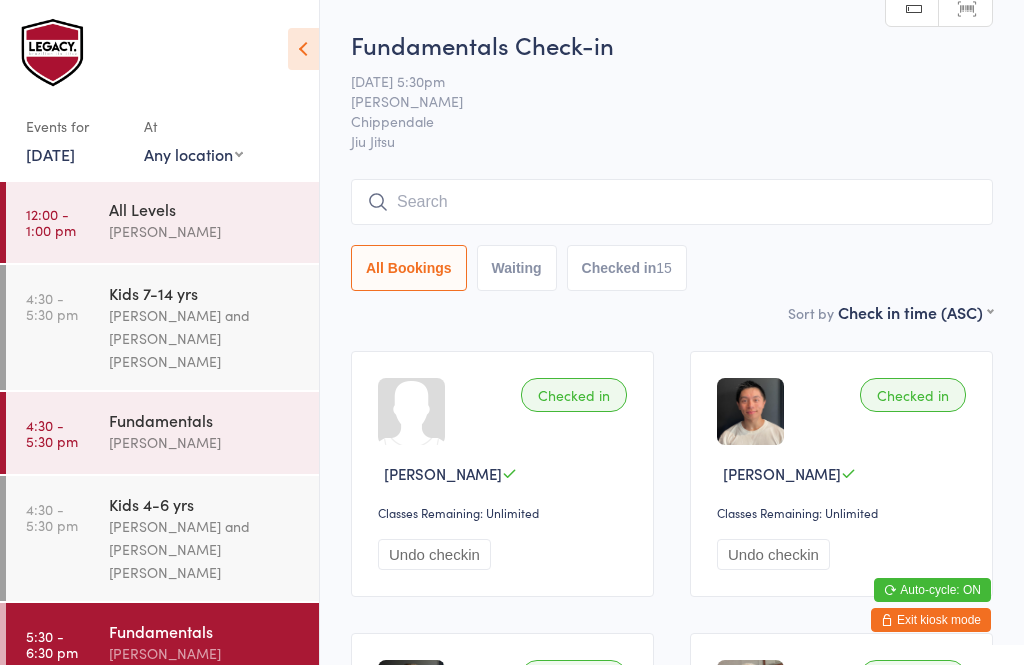 click on "[PERSON_NAME]" at bounding box center (205, 442) 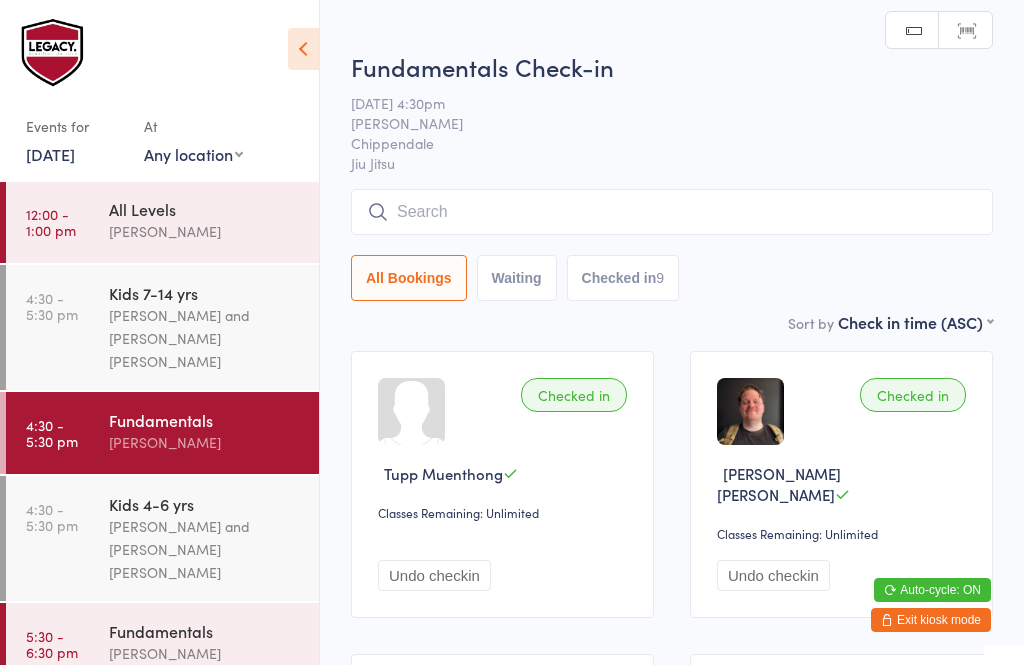 click at bounding box center [672, 212] 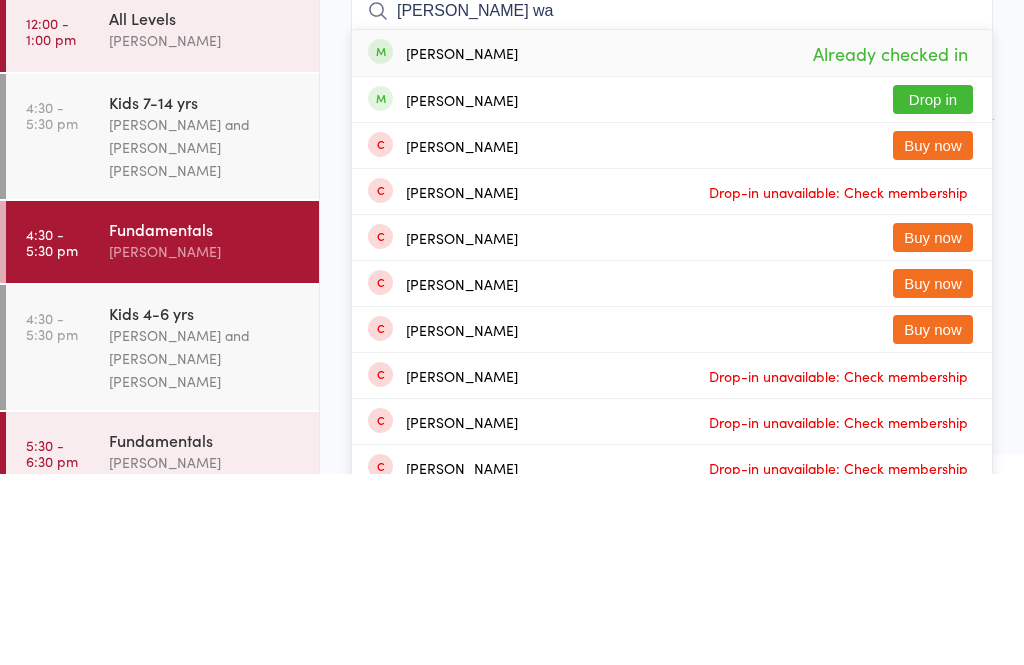 type on "[PERSON_NAME] wa" 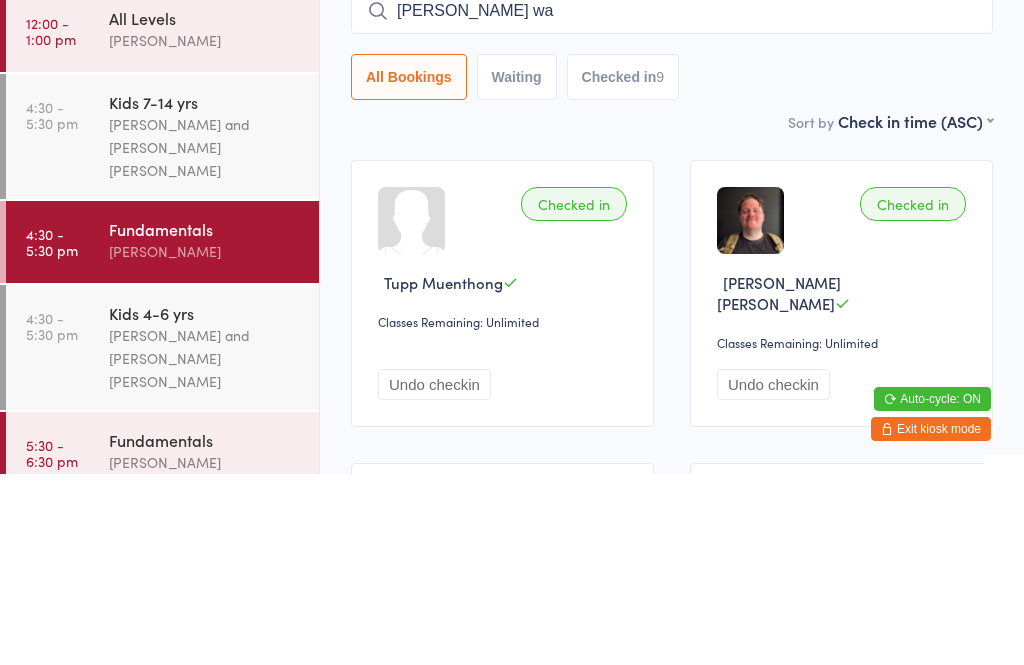 type 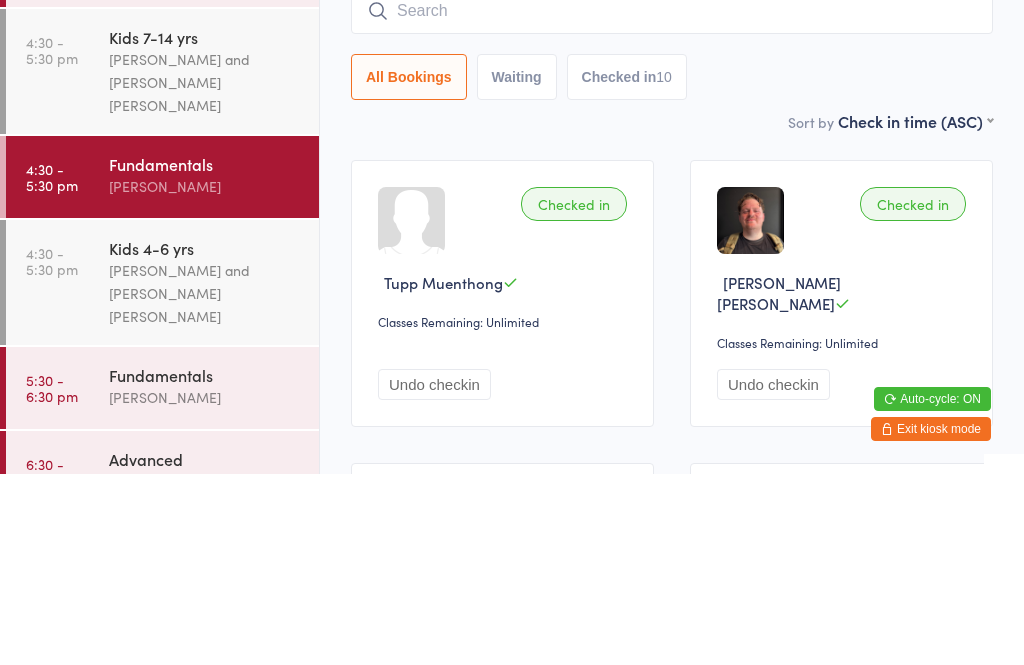 scroll, scrollTop: 233, scrollLeft: 0, axis: vertical 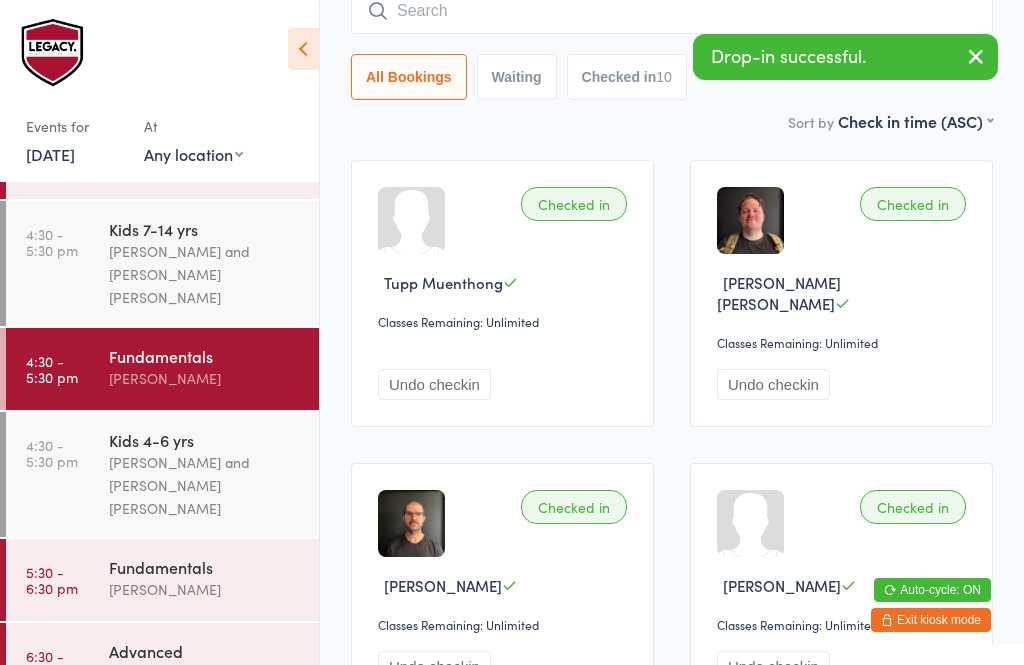 click on "Fundamentals" at bounding box center [205, 567] 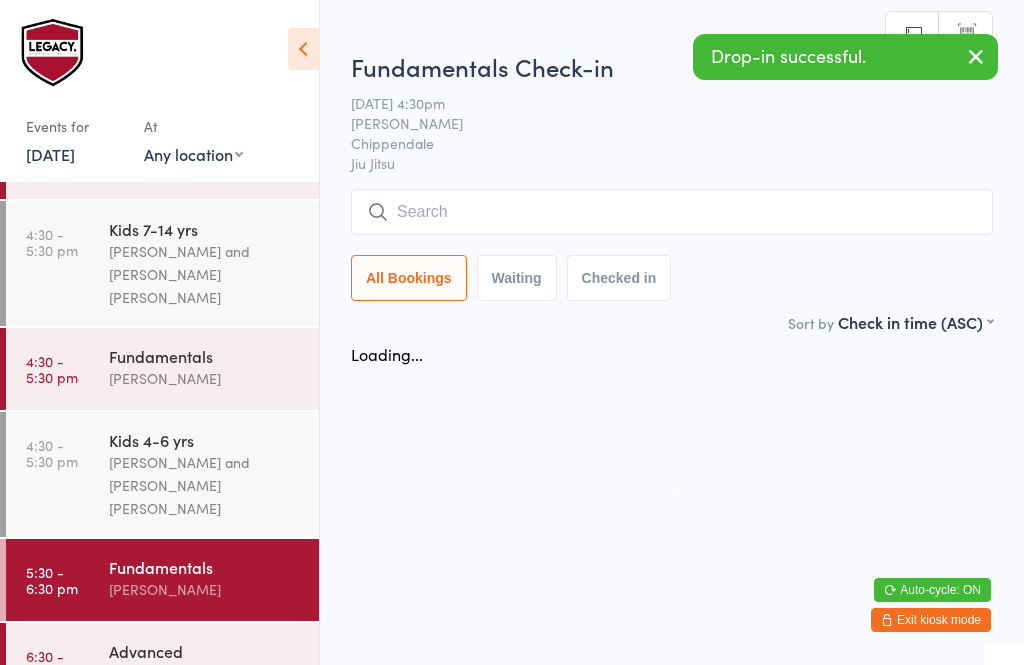 click at bounding box center (672, 212) 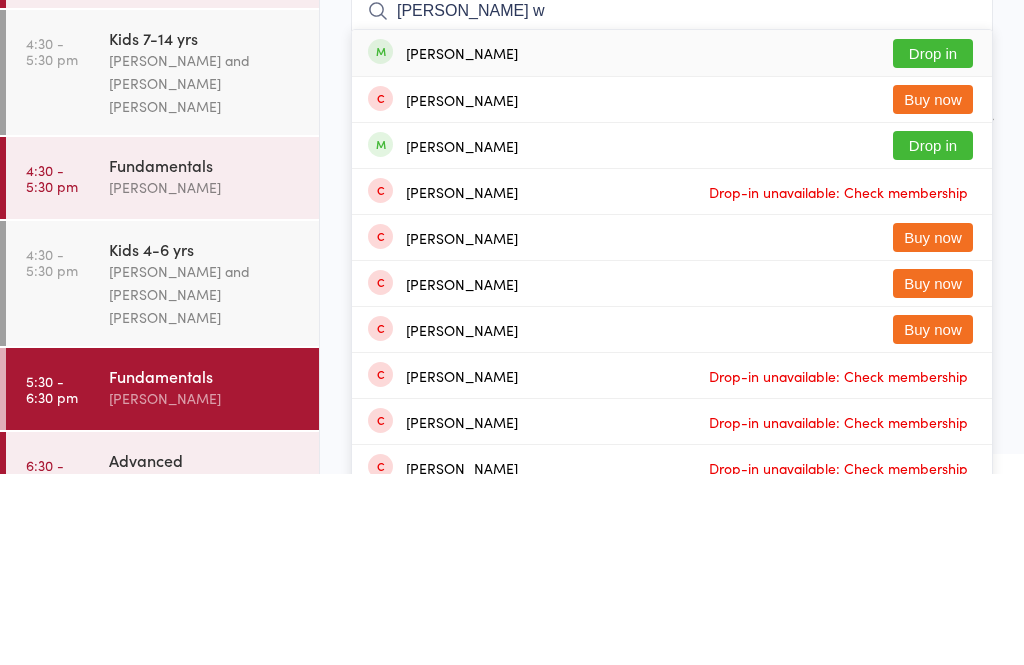 type on "[PERSON_NAME] w" 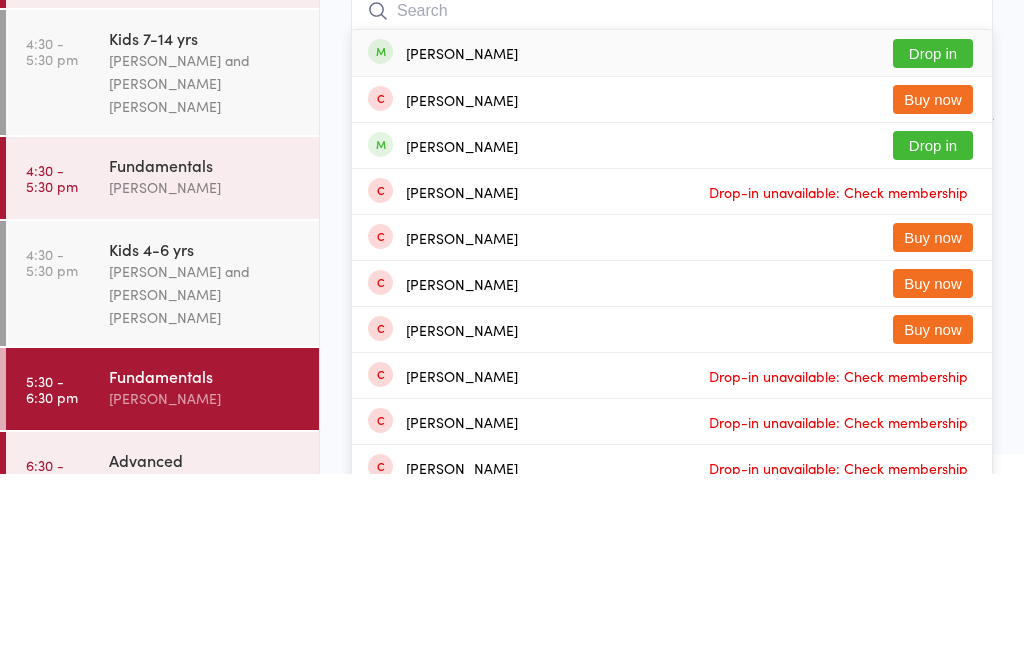 scroll, scrollTop: 191, scrollLeft: 0, axis: vertical 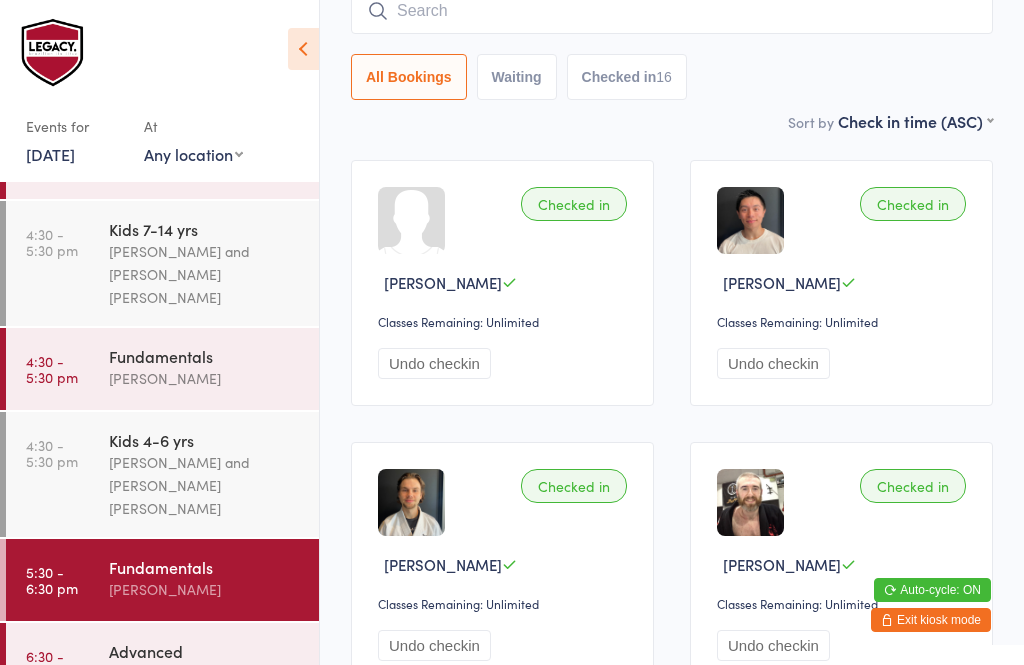 click on "All Bookings" at bounding box center (409, 77) 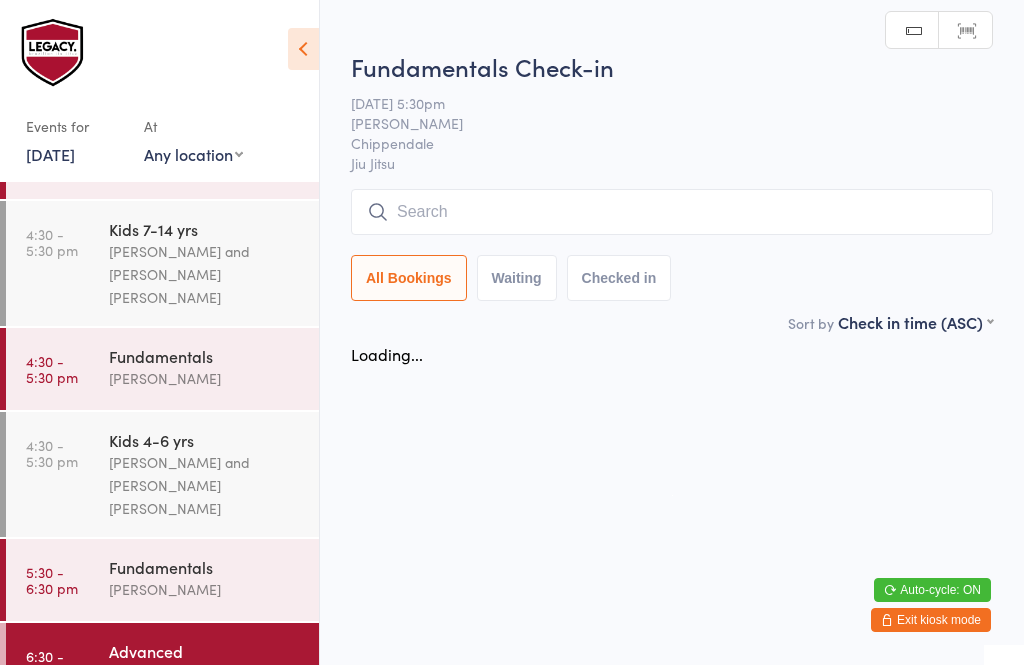 scroll, scrollTop: 0, scrollLeft: 0, axis: both 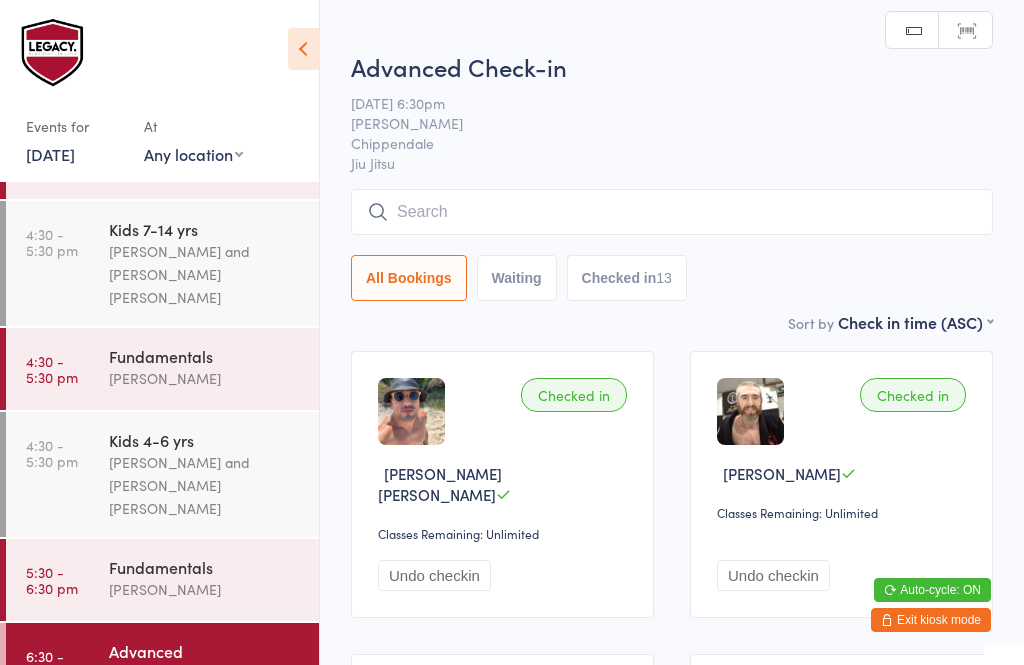click at bounding box center (672, 212) 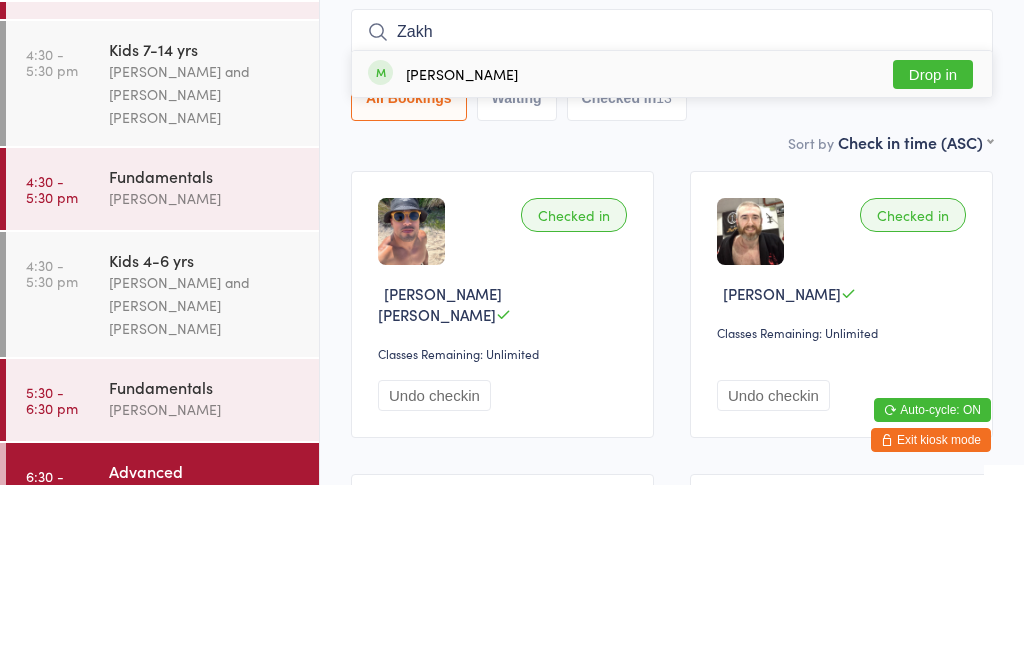 type on "Zakh" 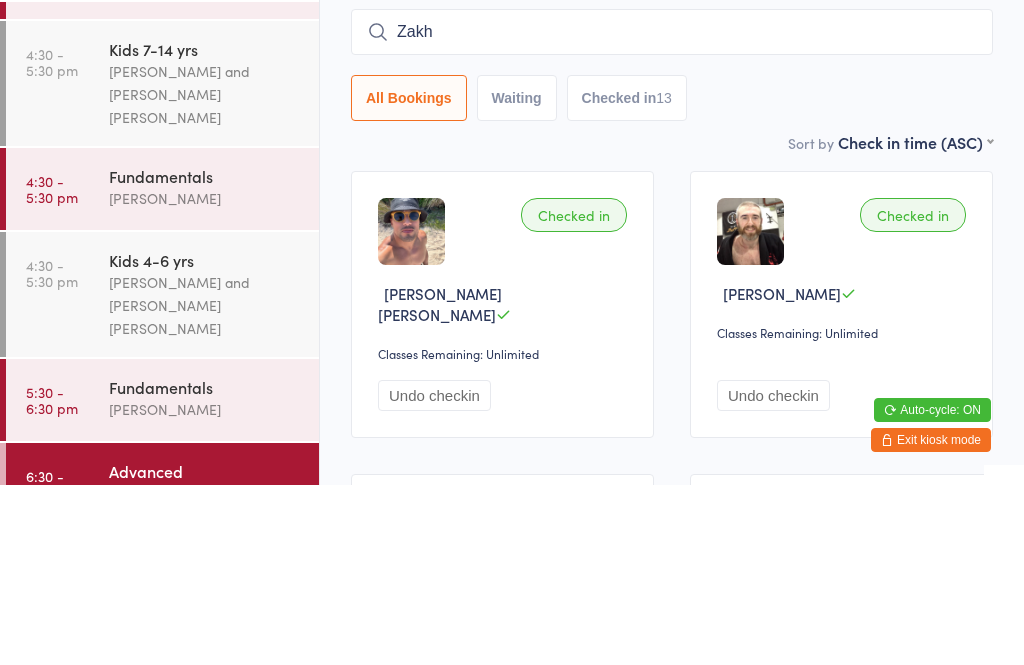 type 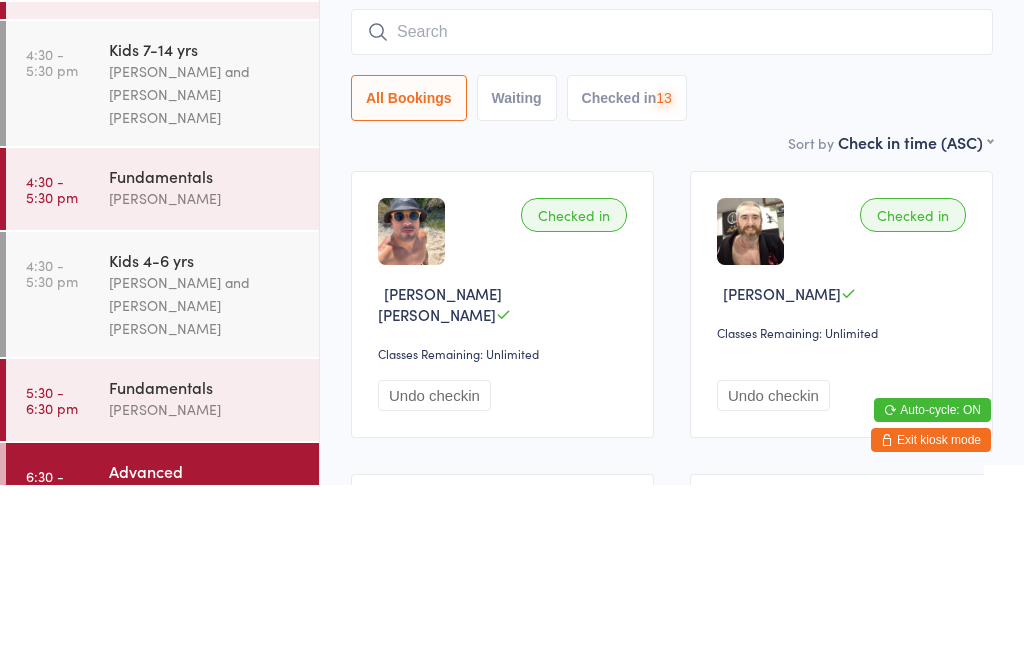 click on "Checked in [PERSON_NAME] [PERSON_NAME]  Classes Remaining: Unlimited   Undo checkin Checked in [PERSON_NAME]  Classes Remaining: Unlimited   Undo checkin Checked in [PERSON_NAME]  Classes Remaining: Unlimited   Undo checkin Checked in Wesllen [PERSON_NAME]  Classes Remaining: Unlimited   Undo checkin Checked in [PERSON_NAME]  Classes Remaining: Unlimited   Undo checkin Checked in [PERSON_NAME]  Classes Remaining: Unlimited   Undo checkin Checked in [PERSON_NAME]  Classes Remaining: Unlimited   Undo checkin Checked in [PERSON_NAME]  Classes Remaining: Unlimited   Undo checkin Checked in Siina-[PERSON_NAME]  Classes Remaining: Unlimited   Undo checkin Checked in [PERSON_NAME]  Classes Remaining: Unlimited   Undo checkin Checked in [PERSON_NAME]  Classes Remaining: Unlimited   Undo checkin Checked in [PERSON_NAME]  Classes Remaining: Unlimited   Undo checkin Checked in [PERSON_NAME]  Classes Remaining: Unlimited   Undo checkin" at bounding box center [672, 1330] 